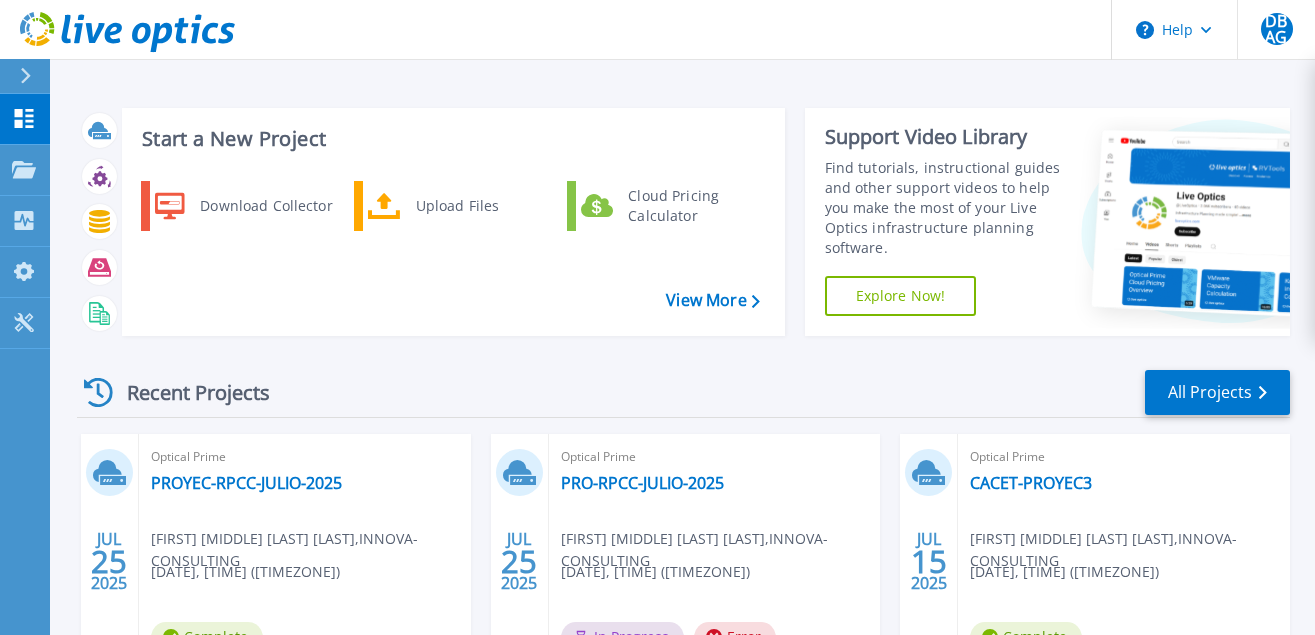 scroll, scrollTop: 102, scrollLeft: 0, axis: vertical 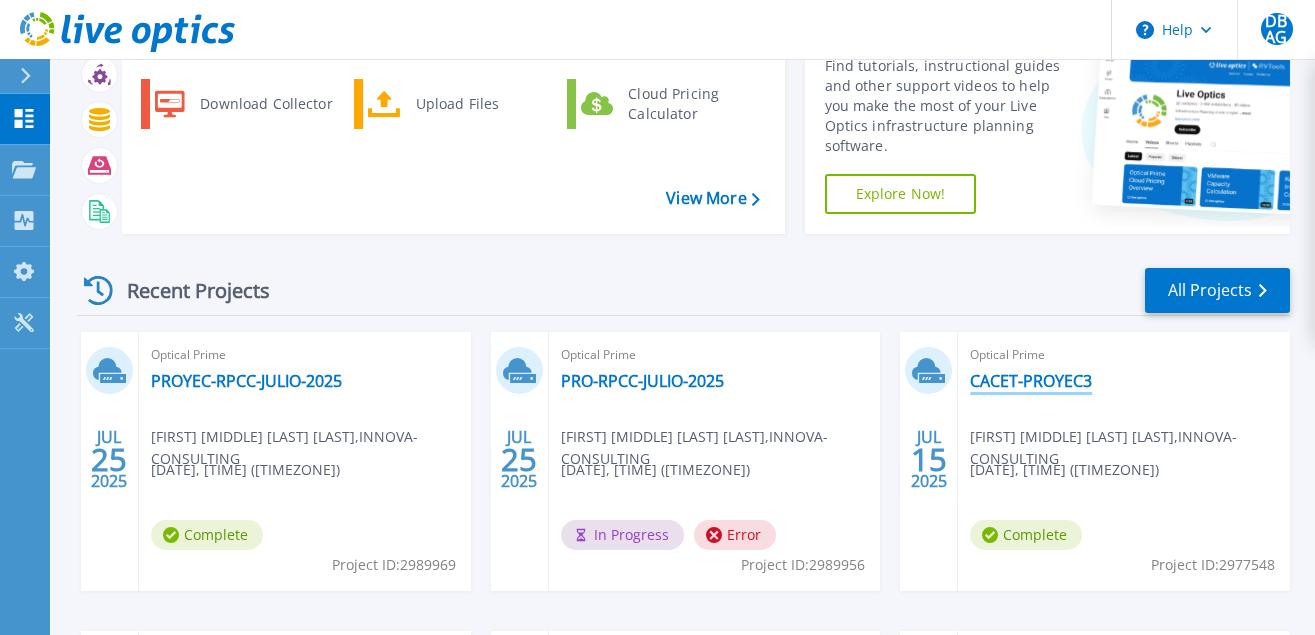 click on "CACET-PROYEC3" at bounding box center (1031, 381) 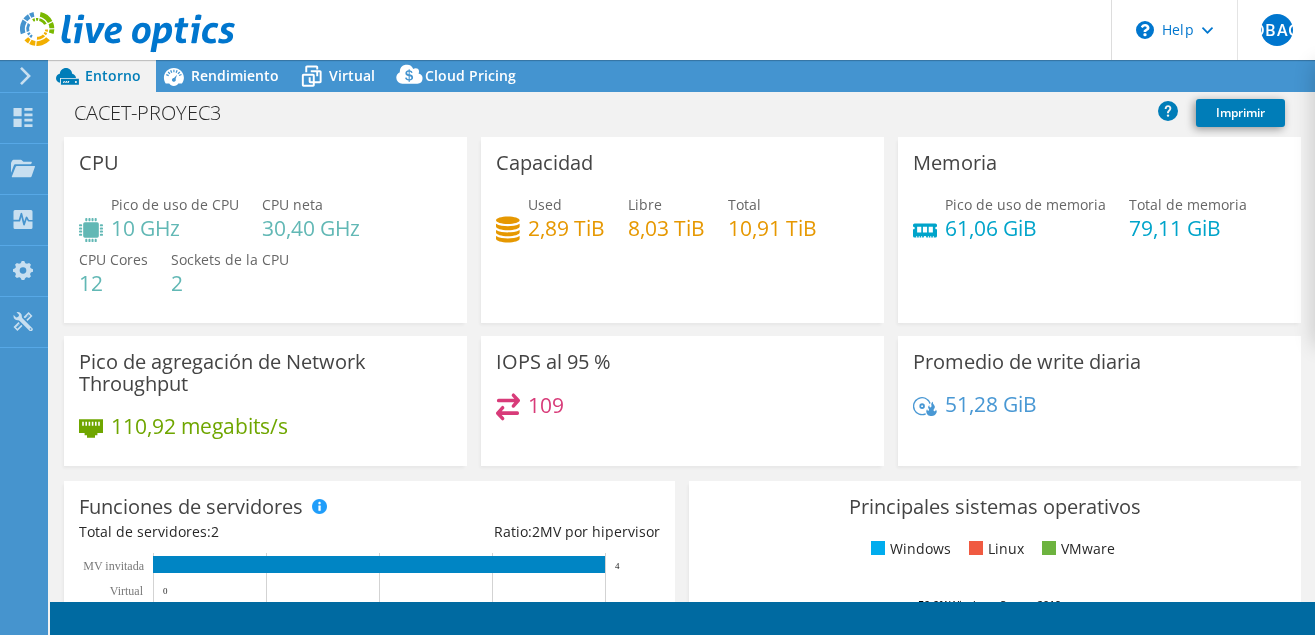 select on "SouthAmerica" 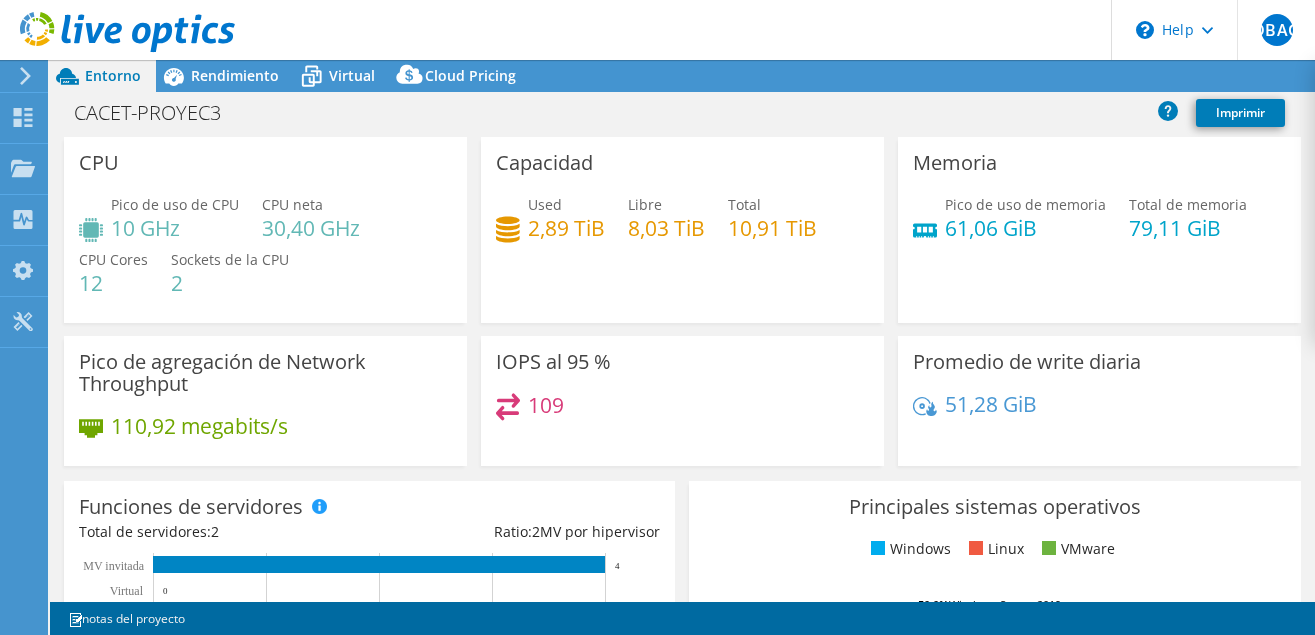 scroll, scrollTop: 0, scrollLeft: 0, axis: both 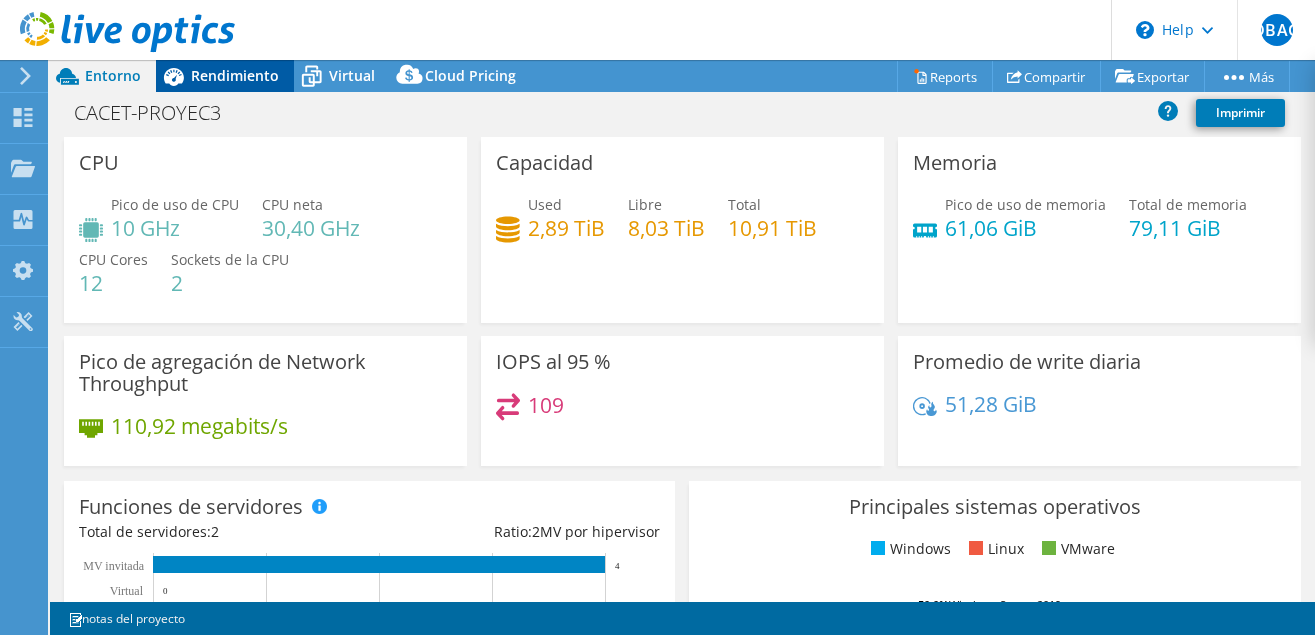 click on "Rendimiento" at bounding box center (235, 75) 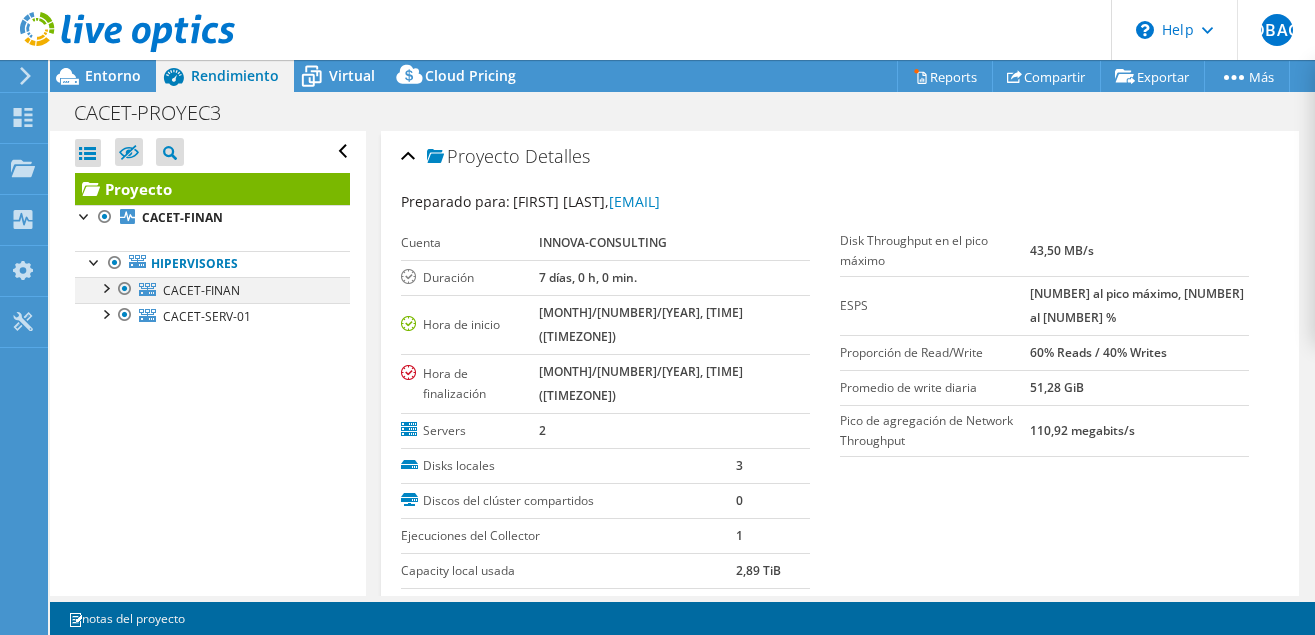 click at bounding box center [105, 287] 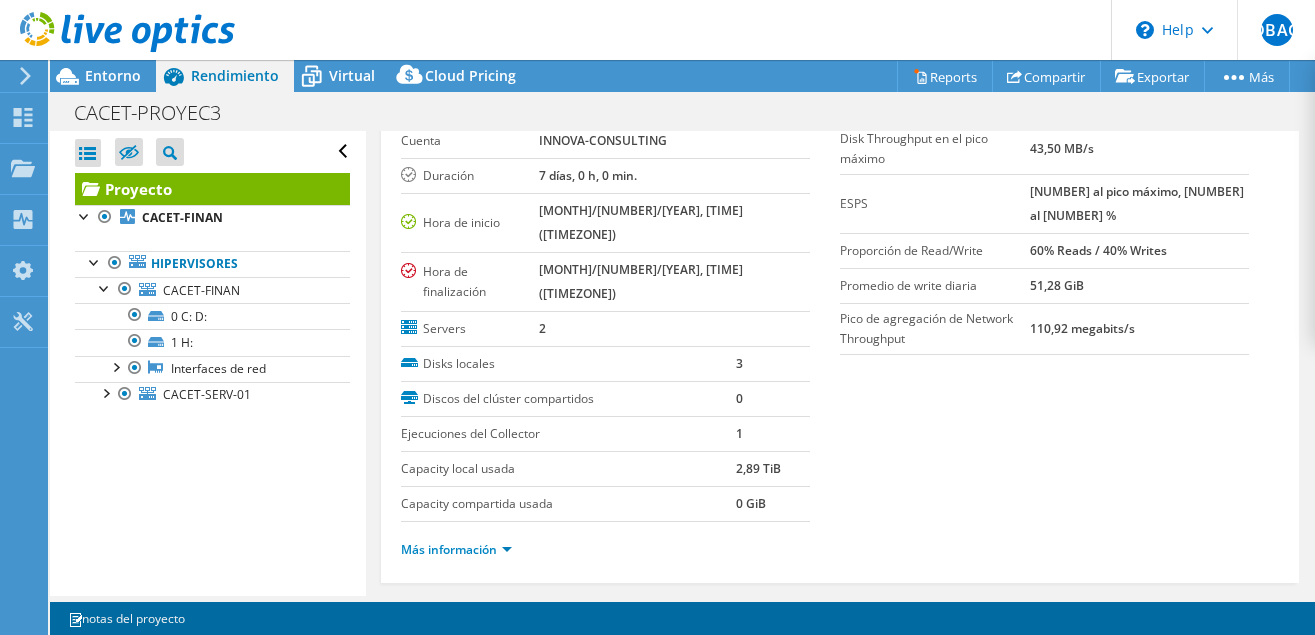 scroll, scrollTop: 0, scrollLeft: 0, axis: both 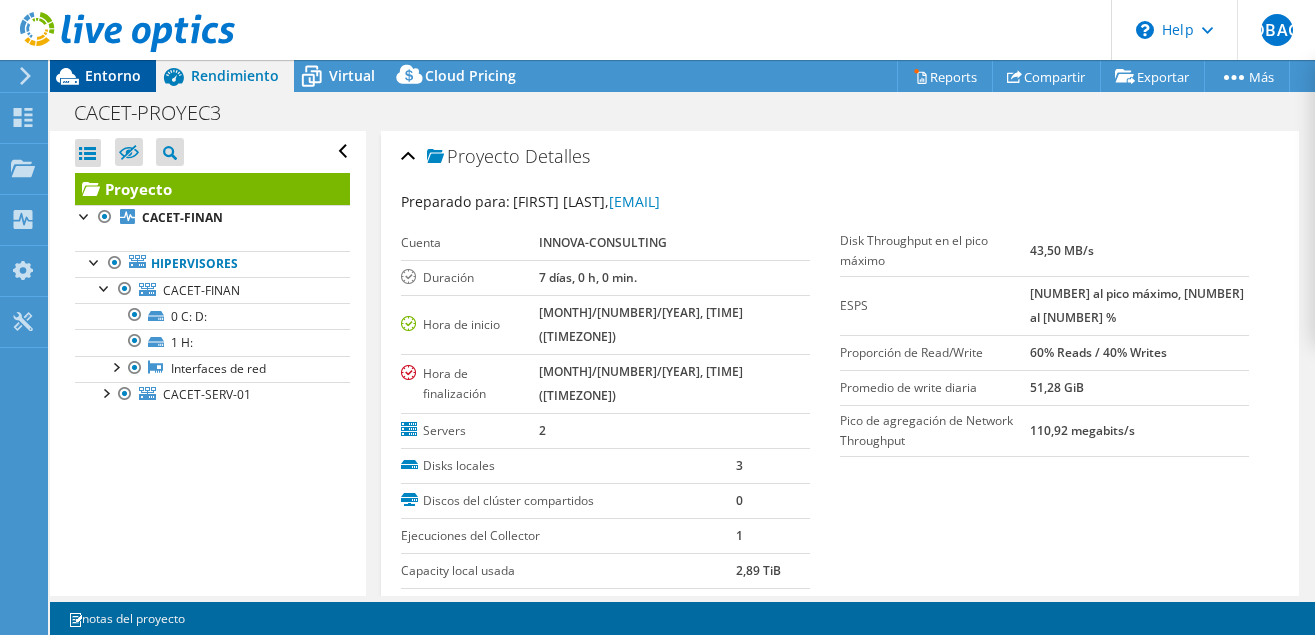 click on "Entorno" at bounding box center [113, 75] 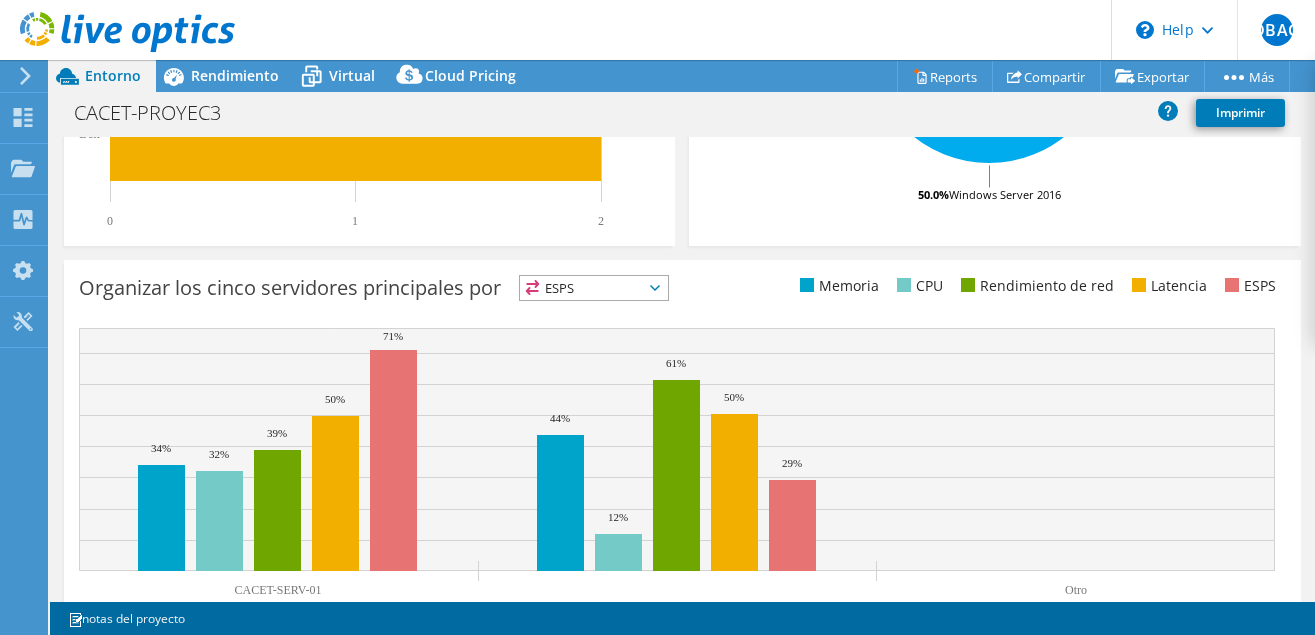 scroll, scrollTop: 776, scrollLeft: 0, axis: vertical 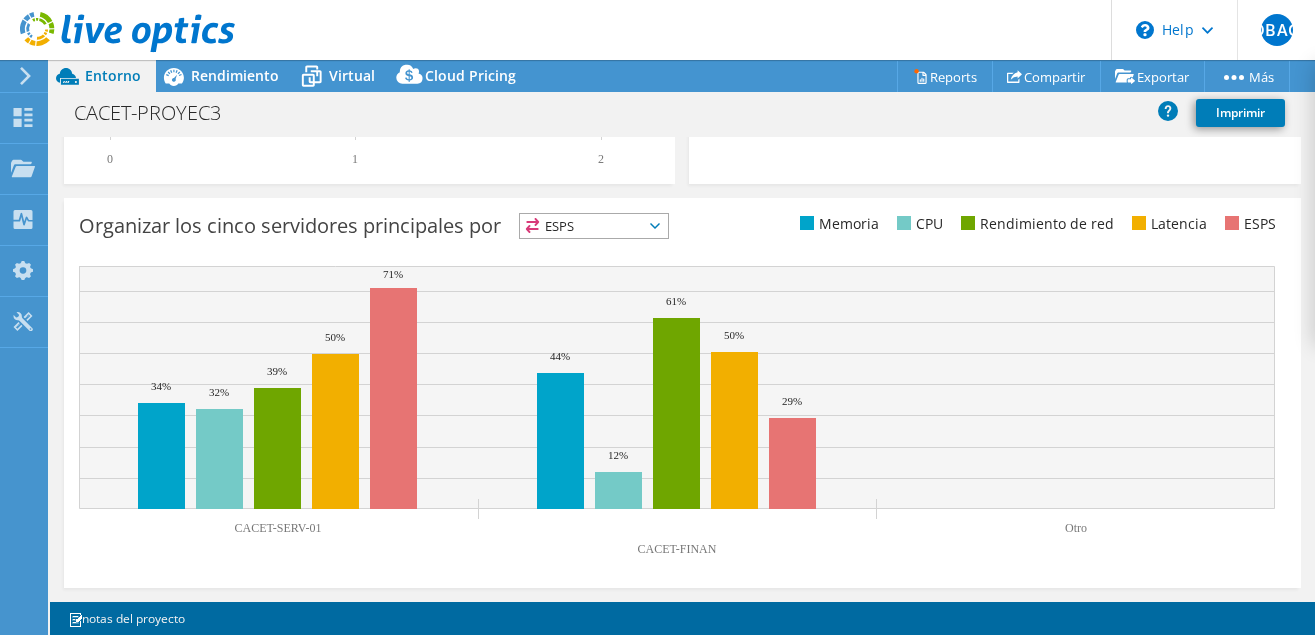 click on "ESPS" at bounding box center (594, 226) 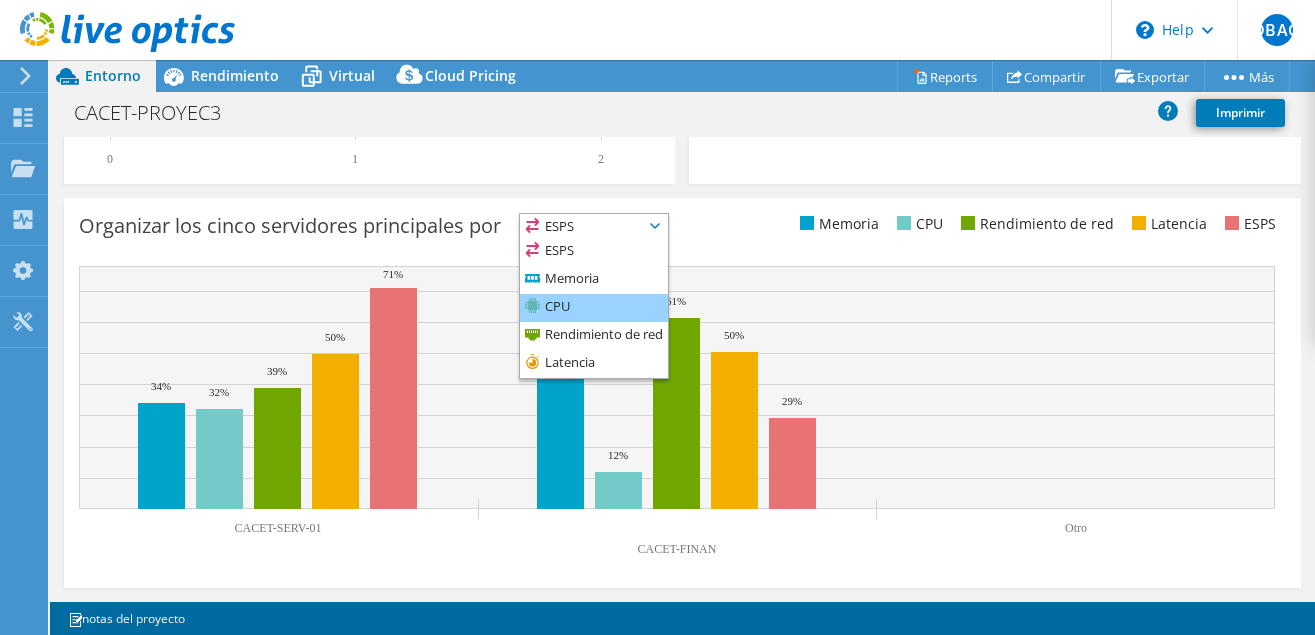 click on "CPU" at bounding box center [594, 308] 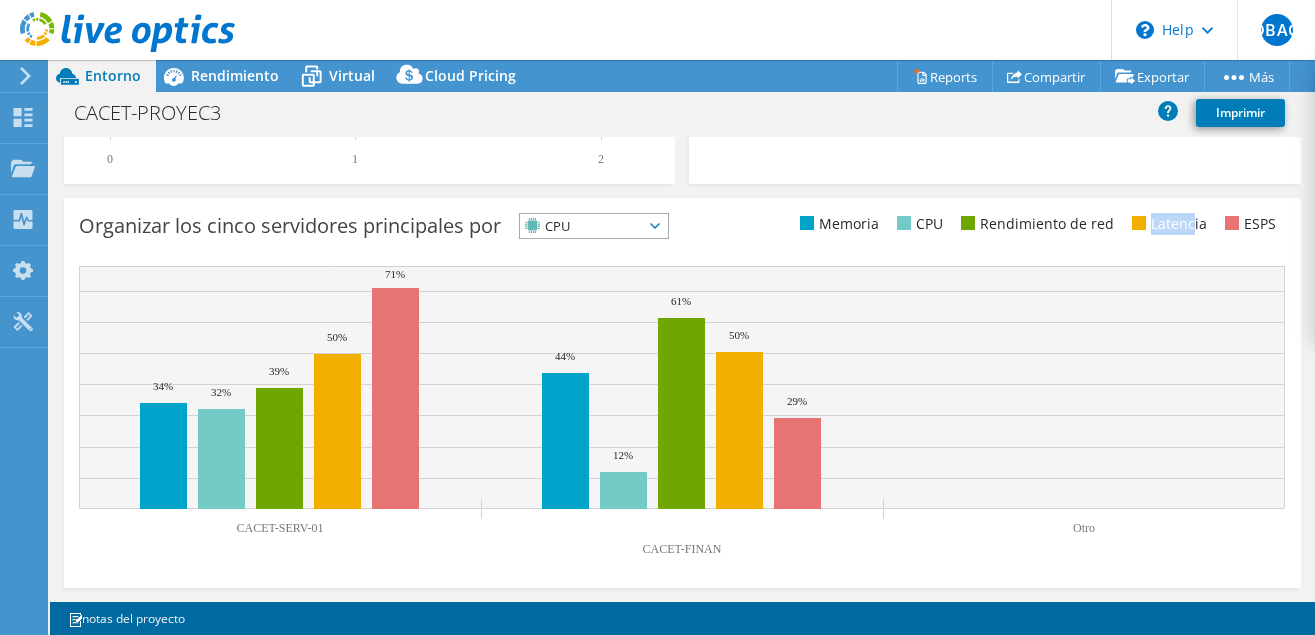 drag, startPoint x: 1150, startPoint y: 228, endPoint x: 1232, endPoint y: 225, distance: 82.05486 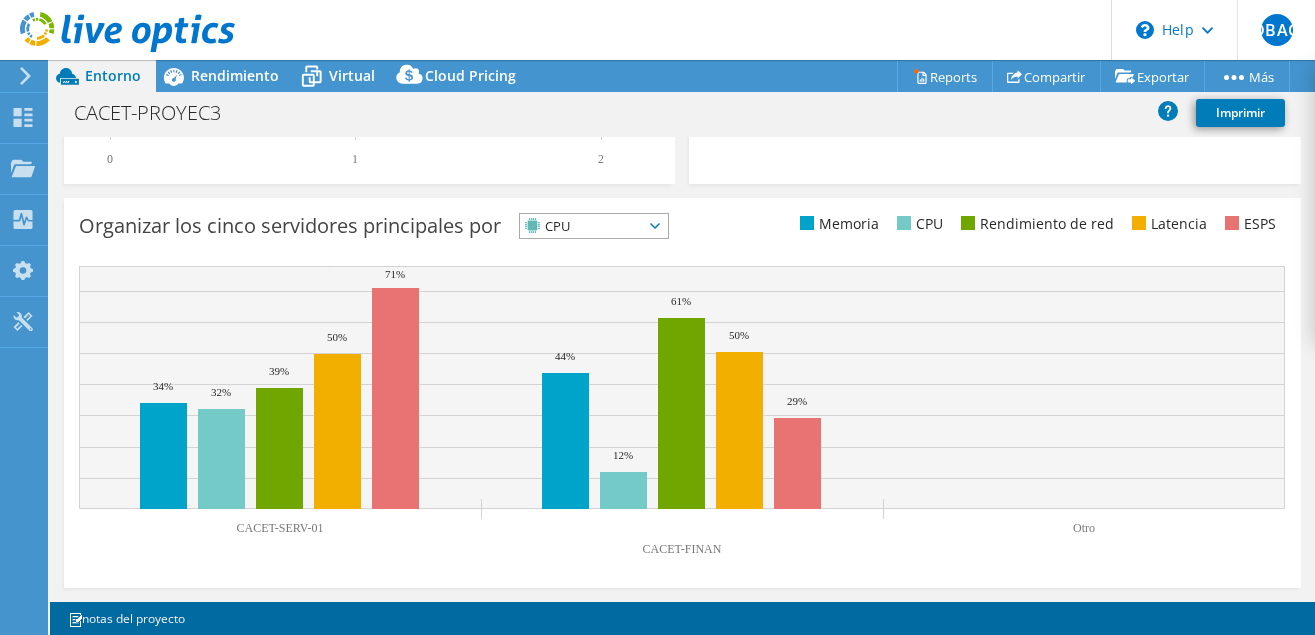 click on "ESPS" at bounding box center [1248, 224] 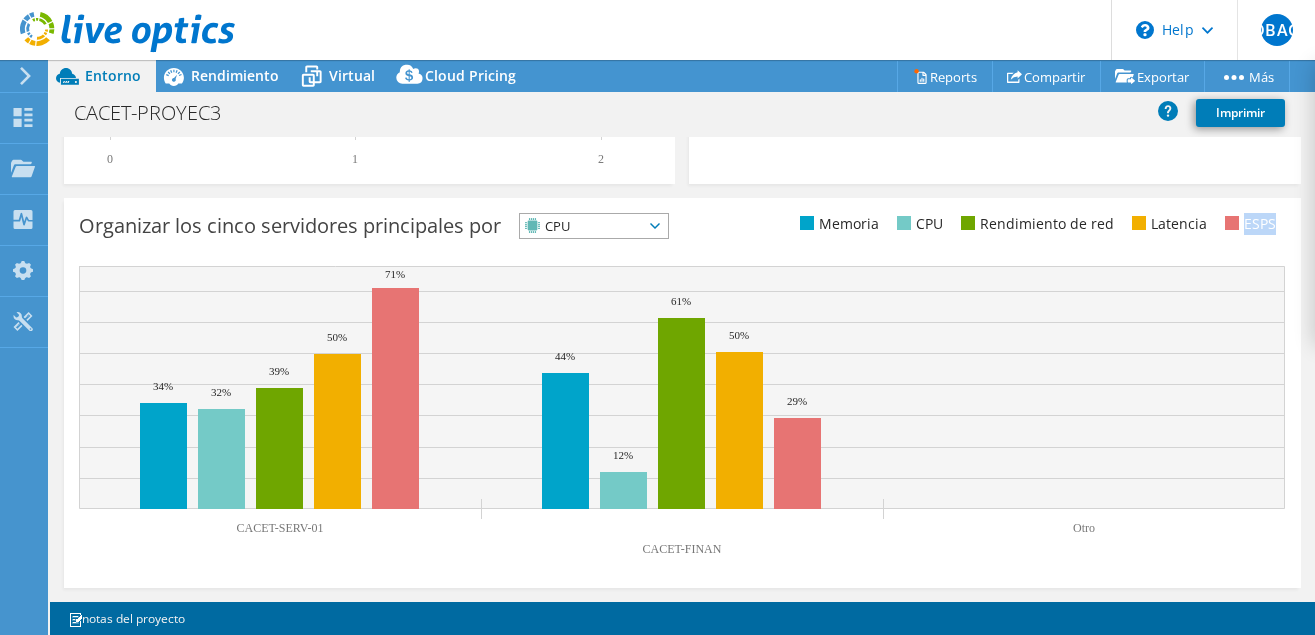 click on "ESPS" at bounding box center [1248, 224] 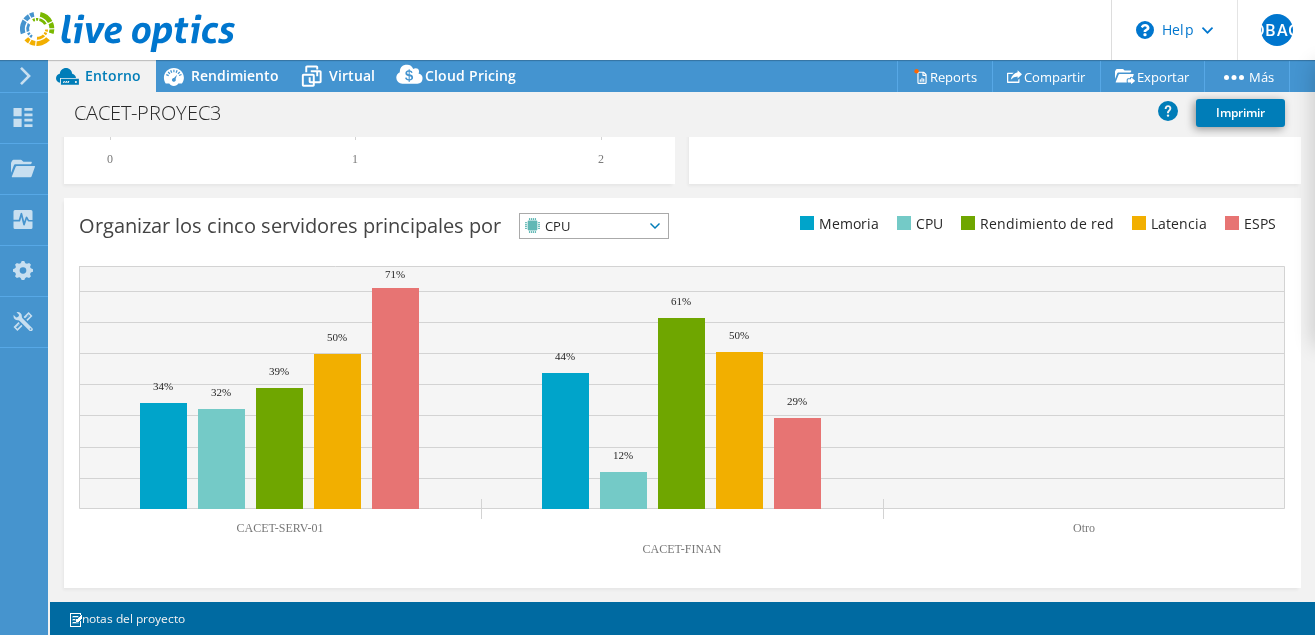 click on "Latencia" at bounding box center [1167, 224] 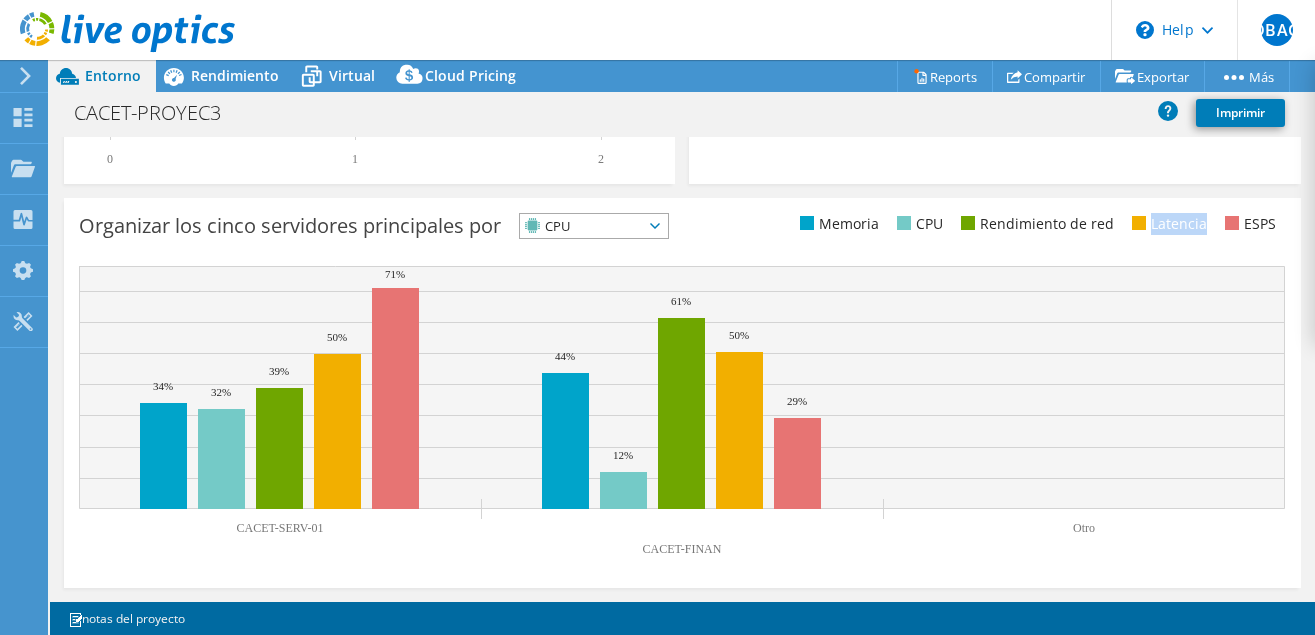 click on "Latencia" at bounding box center (1167, 224) 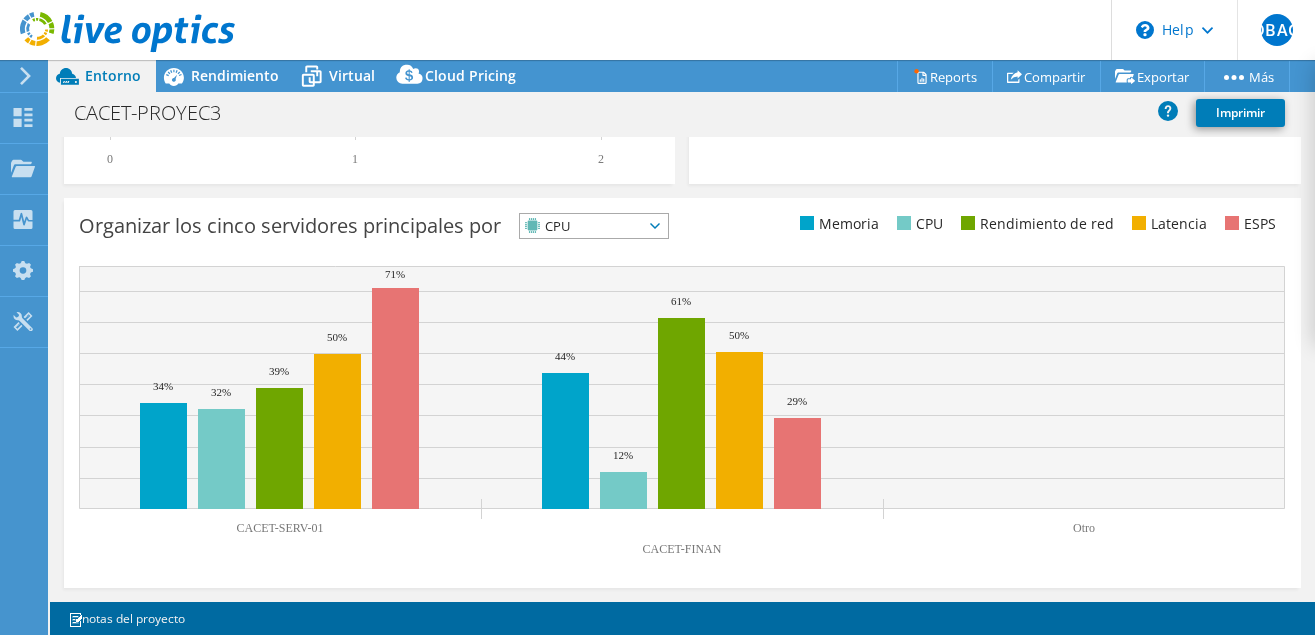 click on "Organizar los cinco servidores principales por
CPU
ESPS" at bounding box center [682, 229] 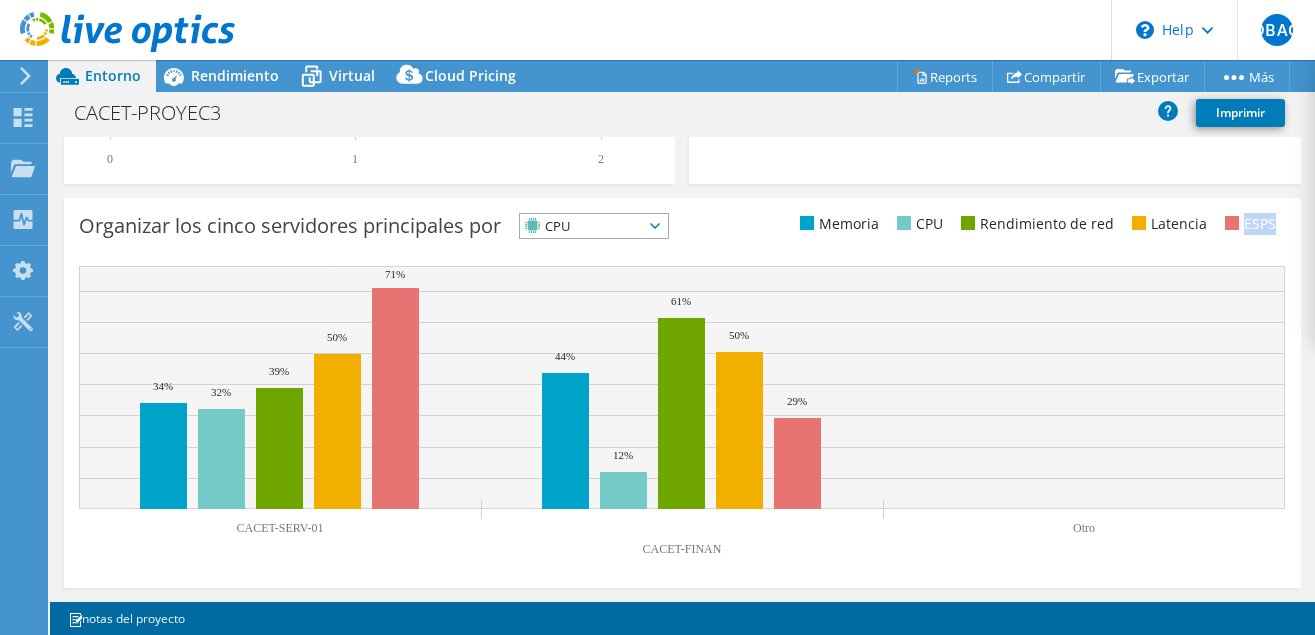 click on "ESPS" at bounding box center [1248, 224] 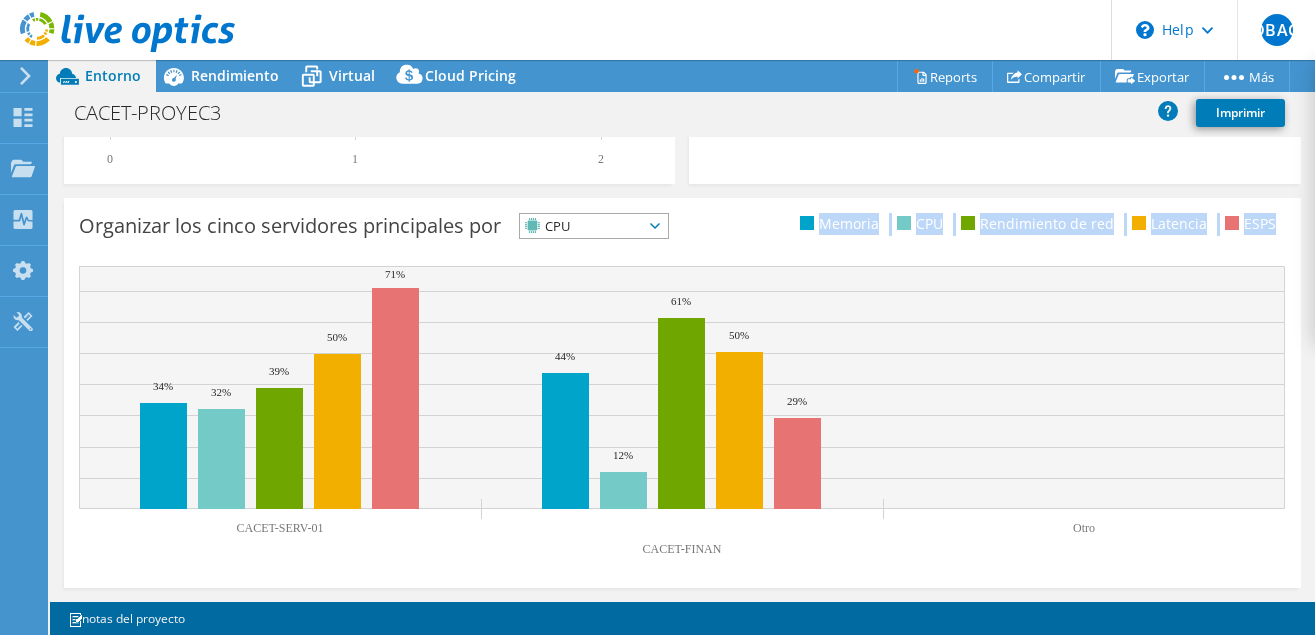 click on "ESPS" at bounding box center (1248, 224) 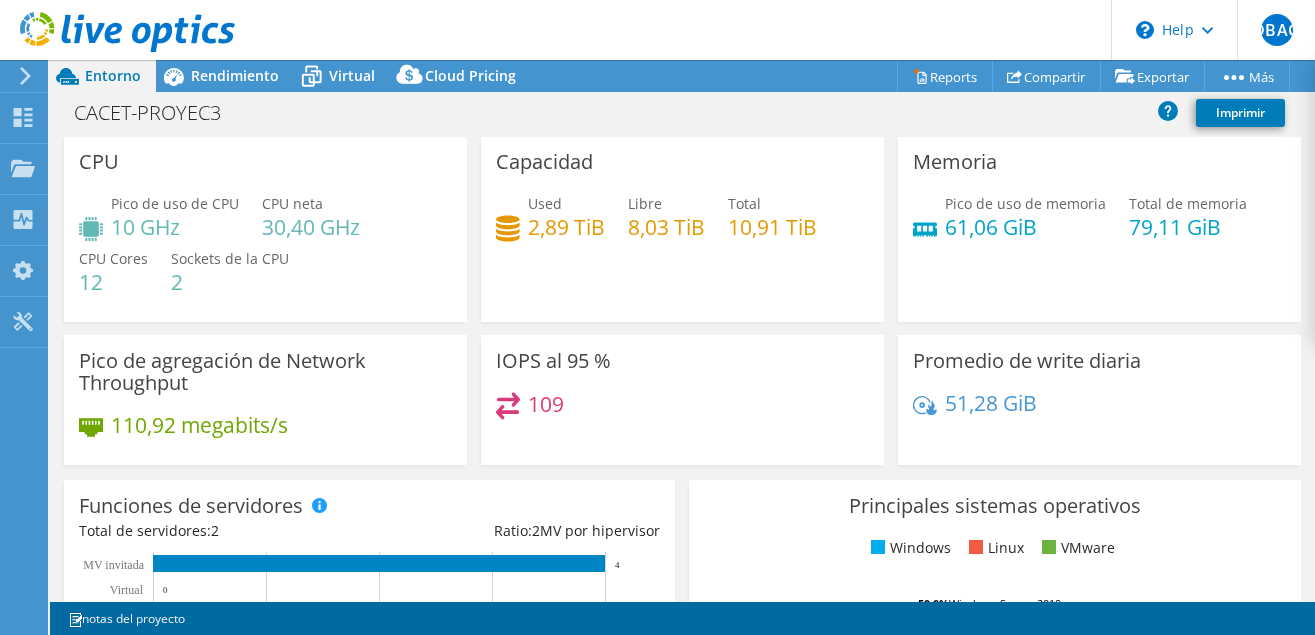 scroll, scrollTop: 0, scrollLeft: 0, axis: both 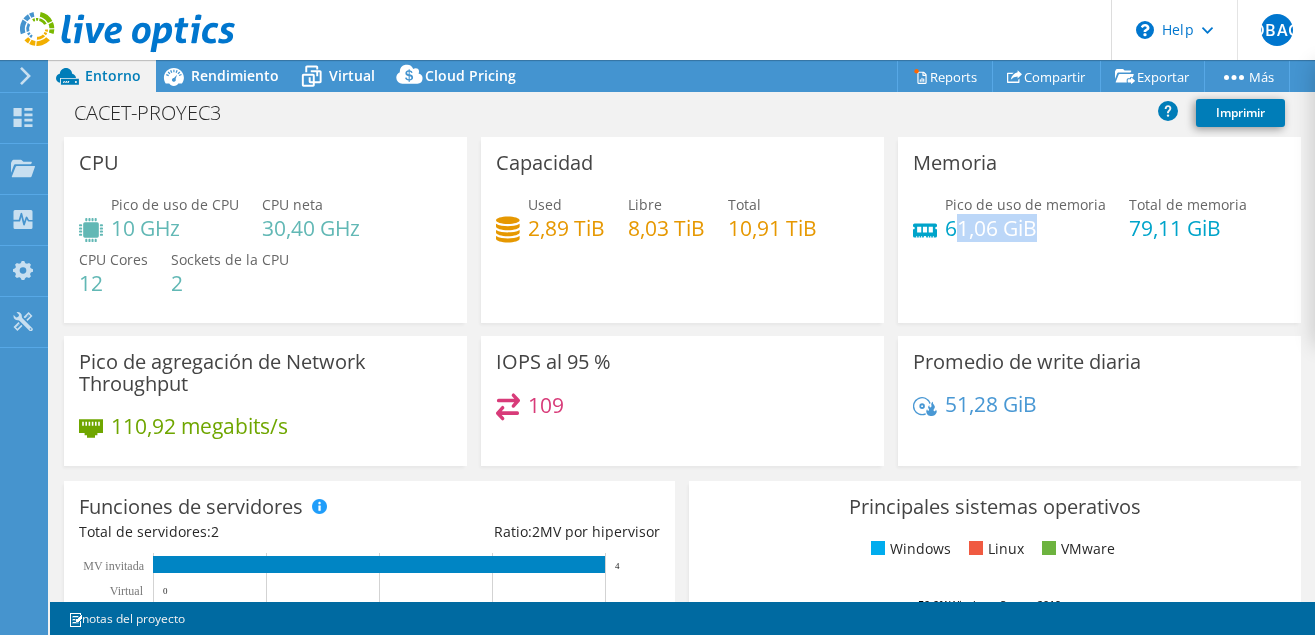 drag, startPoint x: 954, startPoint y: 232, endPoint x: 1032, endPoint y: 233, distance: 78.00641 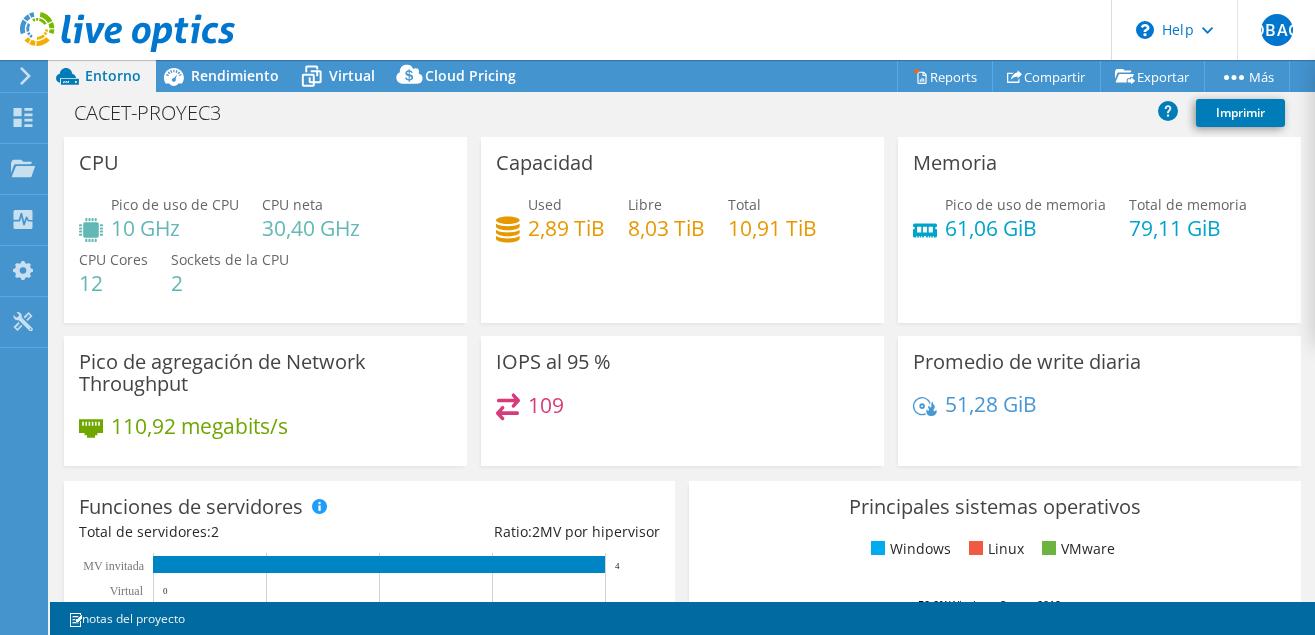 click on "61,06 GiB" at bounding box center (1025, 228) 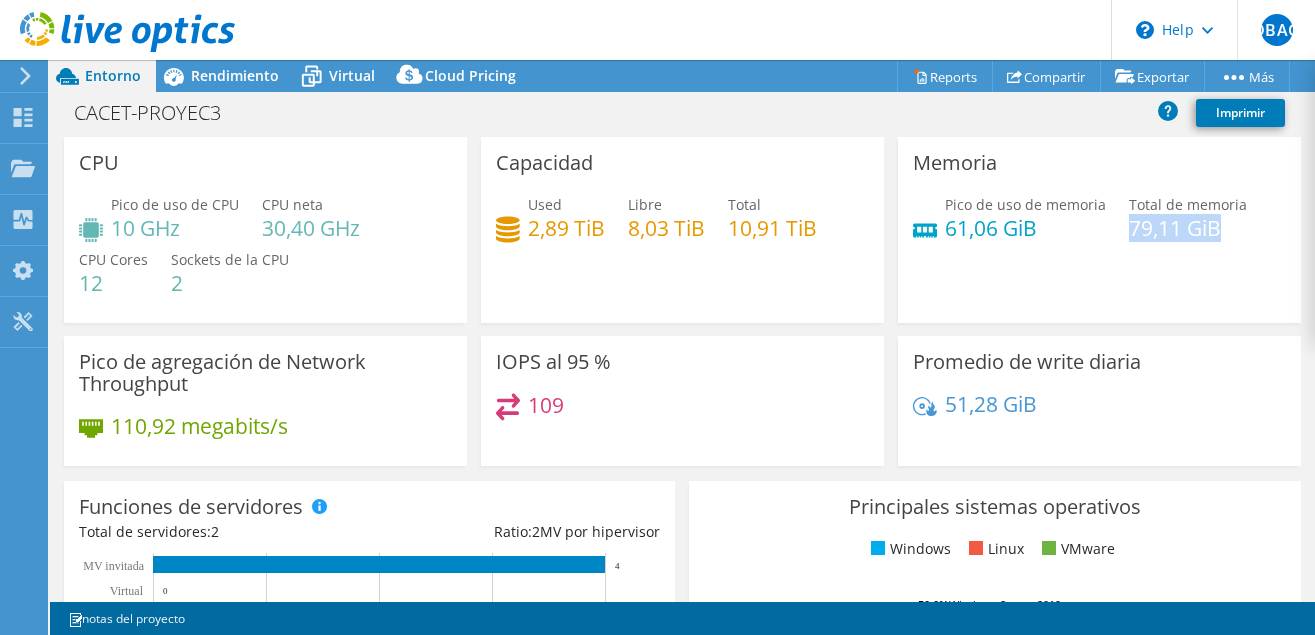 drag, startPoint x: 1222, startPoint y: 226, endPoint x: 1114, endPoint y: 235, distance: 108.37435 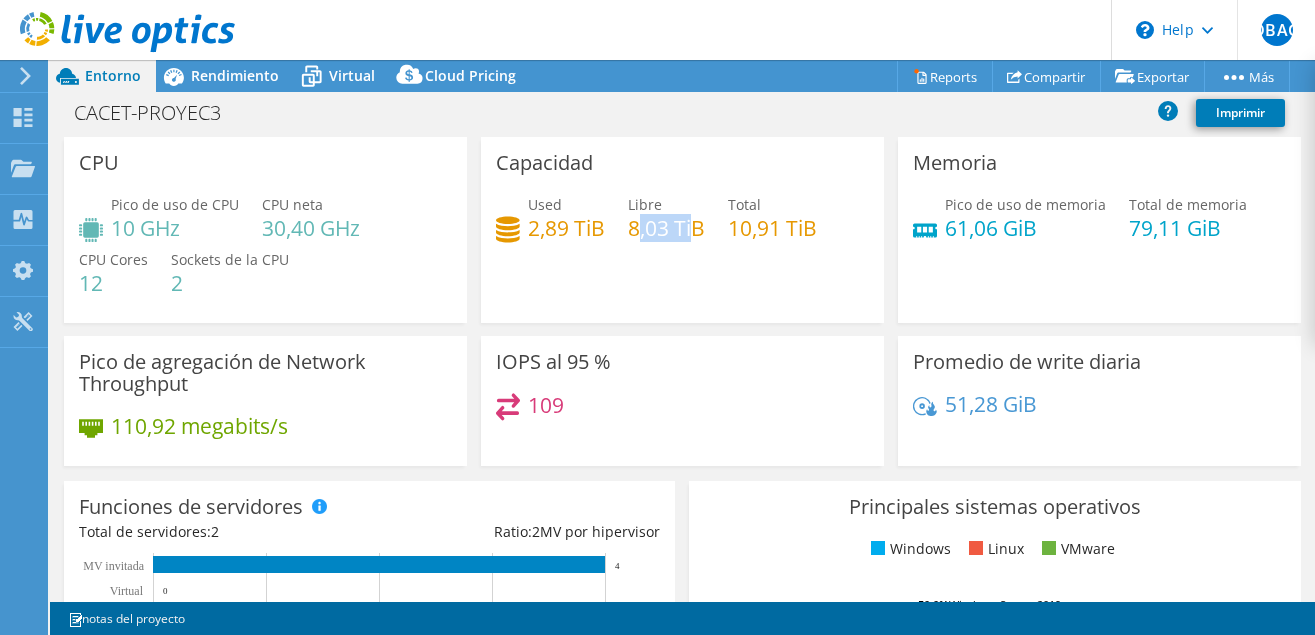 drag, startPoint x: 637, startPoint y: 230, endPoint x: 691, endPoint y: 227, distance: 54.08327 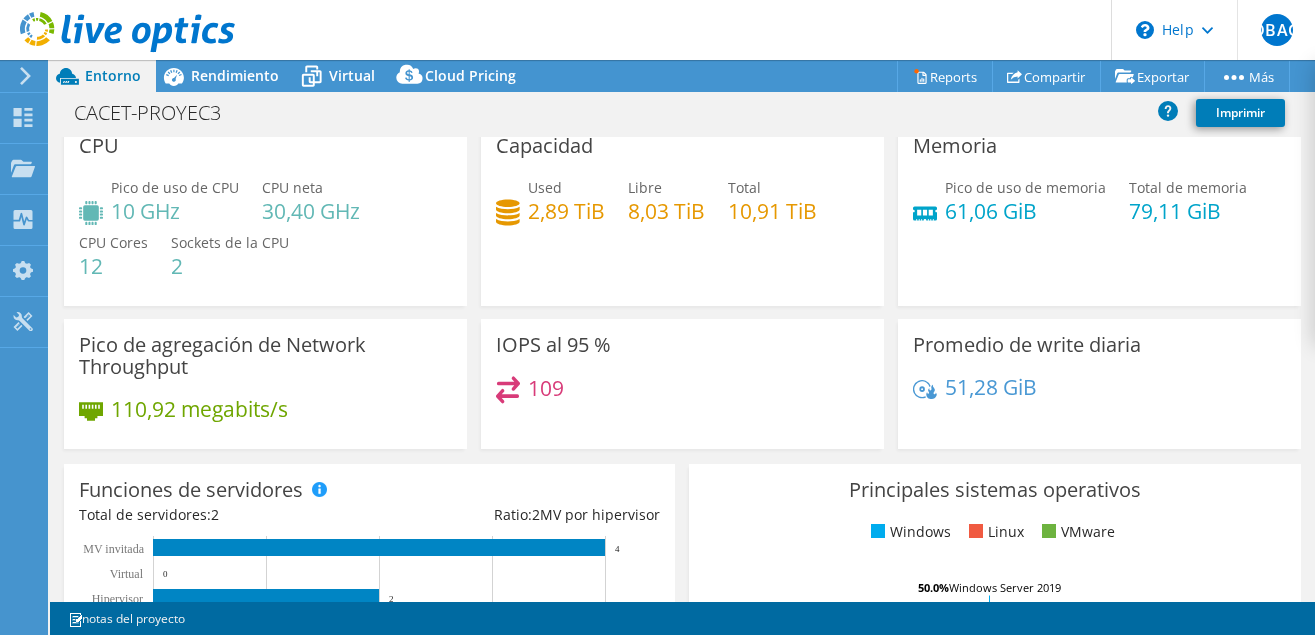 scroll, scrollTop: 0, scrollLeft: 0, axis: both 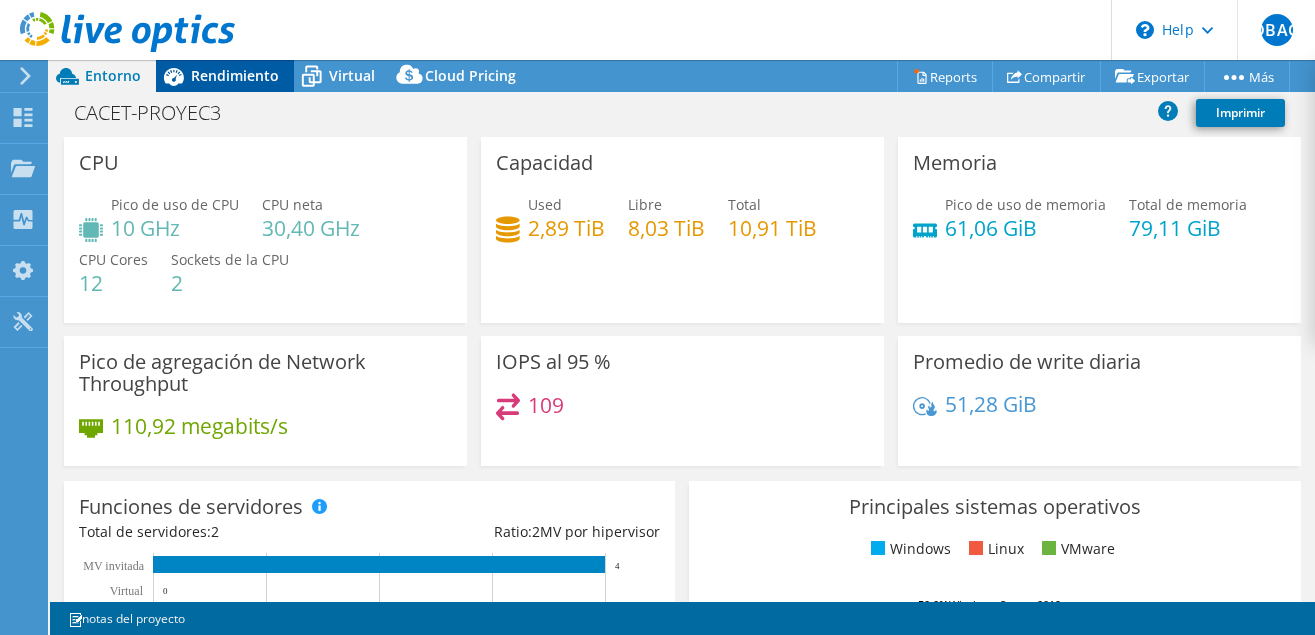 click on "Rendimiento" at bounding box center (235, 75) 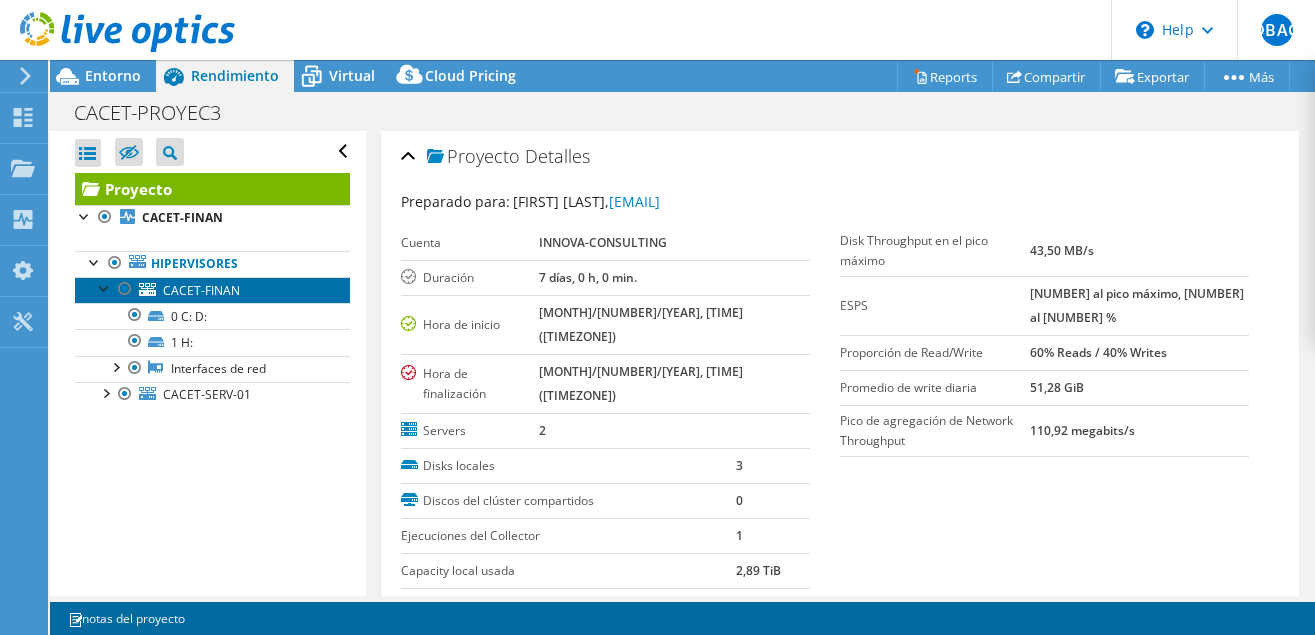 click on "CACET-FINAN" at bounding box center [201, 290] 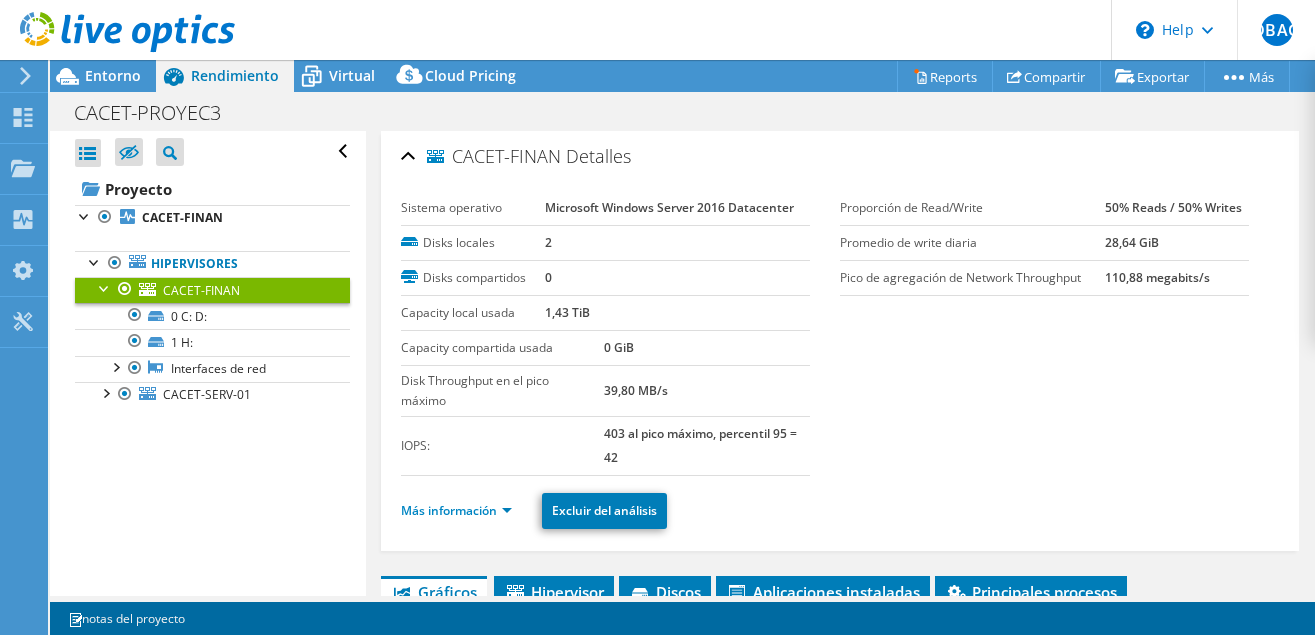 click on "403 al pico máximo, percentil 95 = 42" at bounding box center [700, 445] 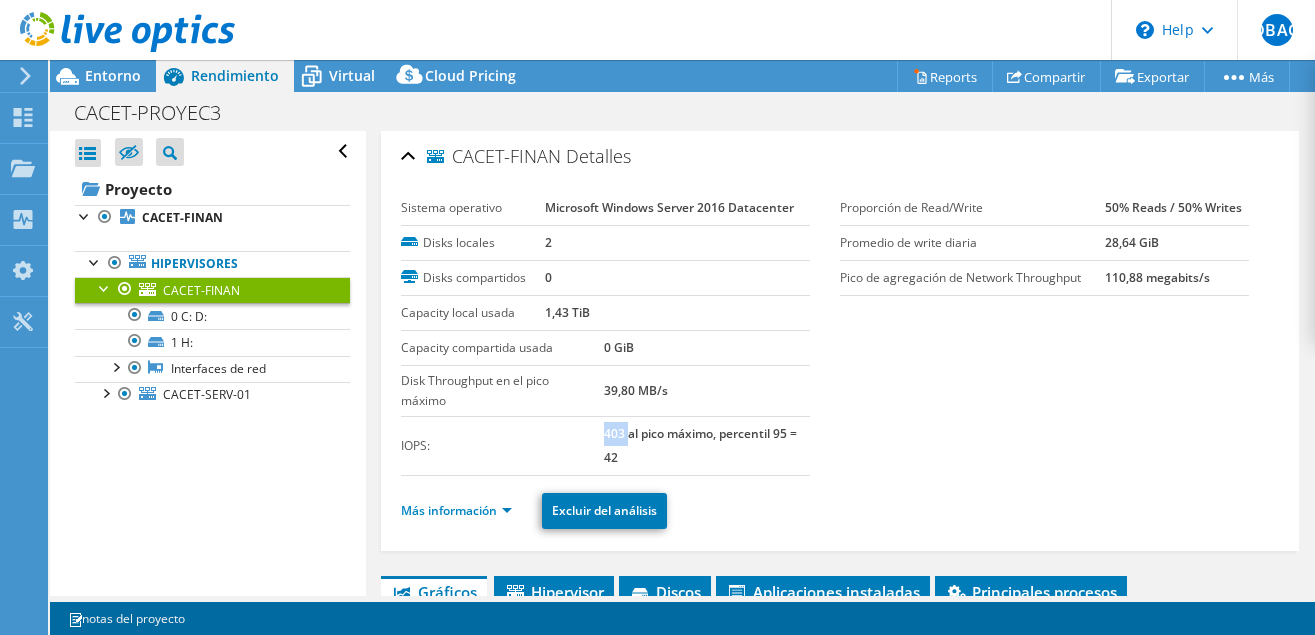 click on "403 al pico máximo, percentil 95 = 42" at bounding box center [700, 445] 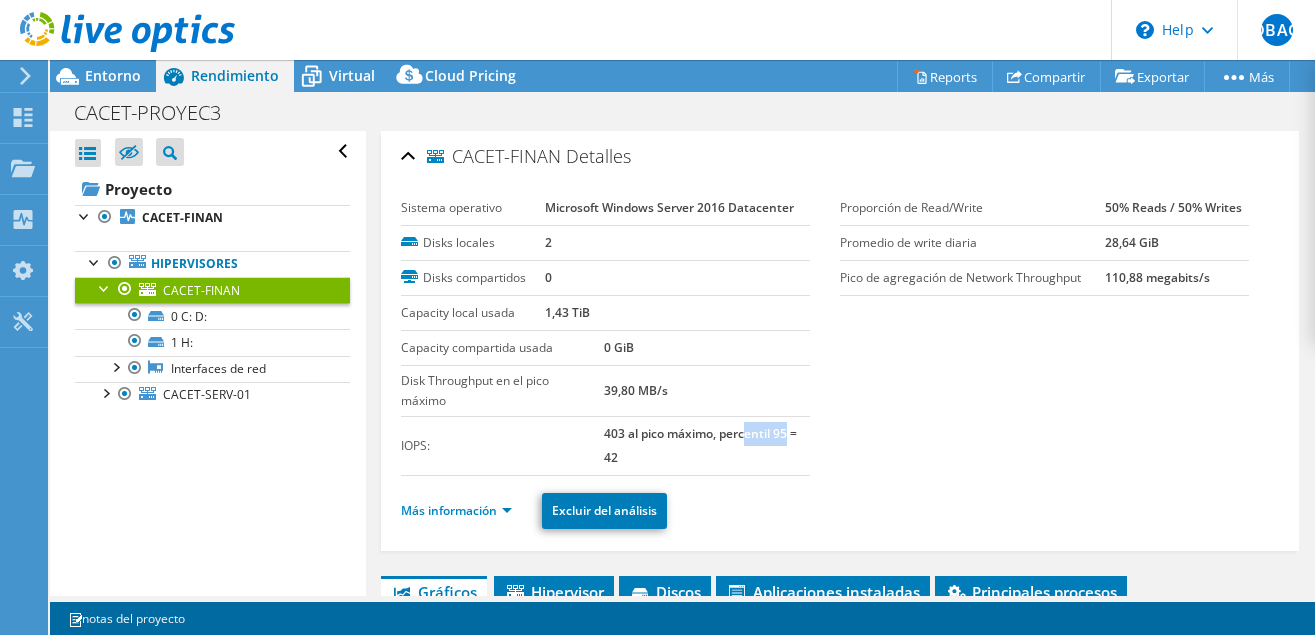drag, startPoint x: 747, startPoint y: 433, endPoint x: 791, endPoint y: 430, distance: 44.102154 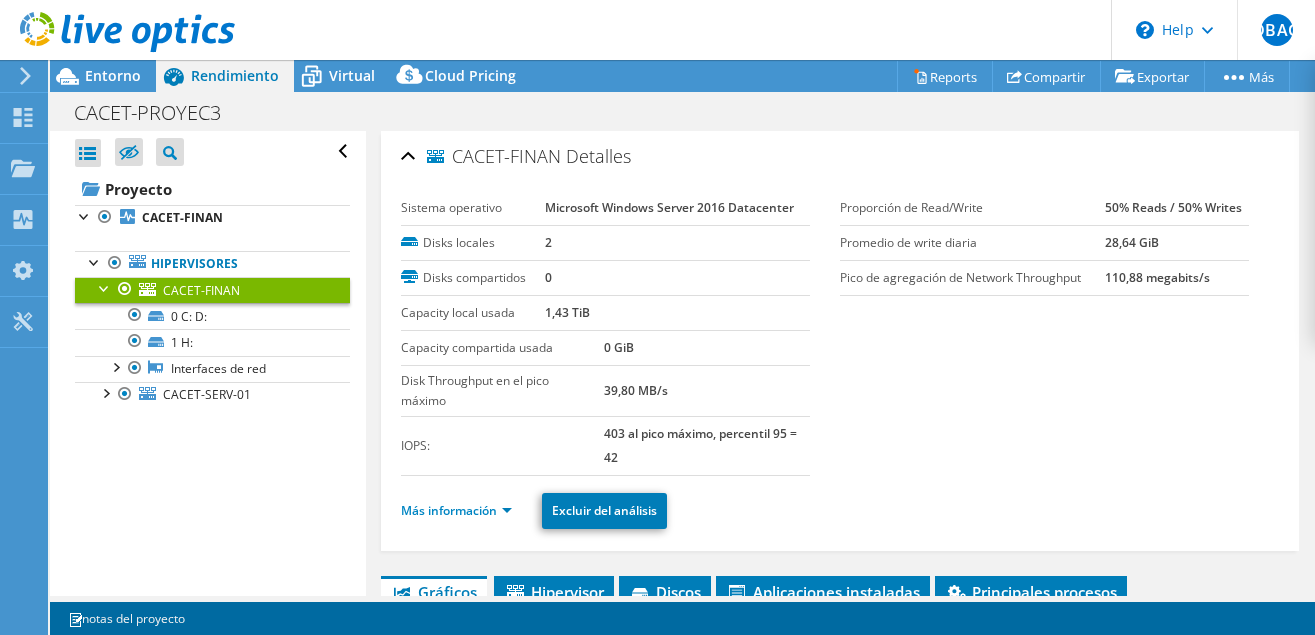 click on "403 al pico máximo, percentil 95 = 42" at bounding box center (700, 445) 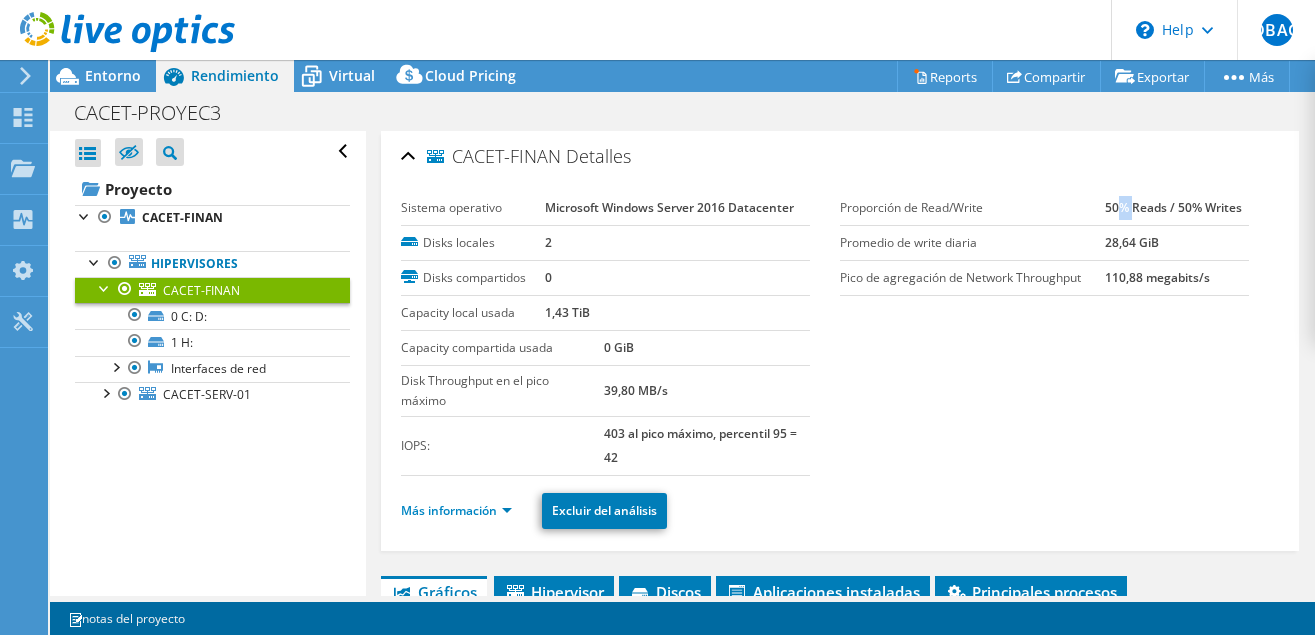 click on "50% Reads / 50% Writes" at bounding box center [1173, 207] 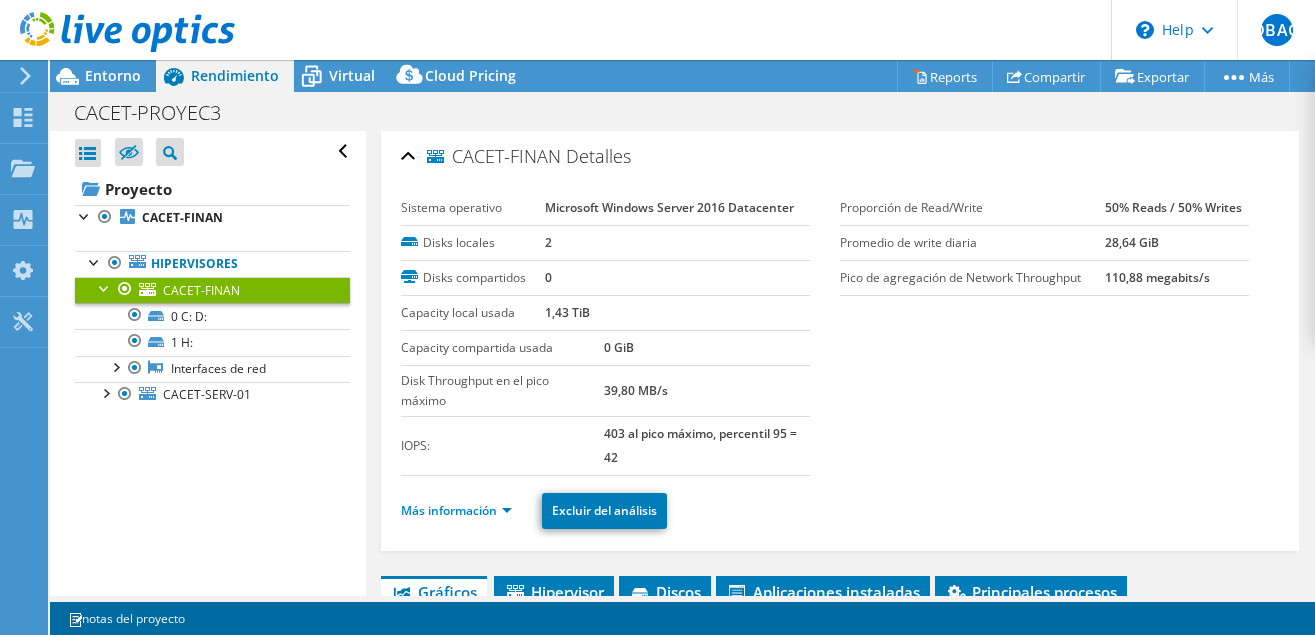 click on "50% Reads / 50% Writes" at bounding box center [1173, 207] 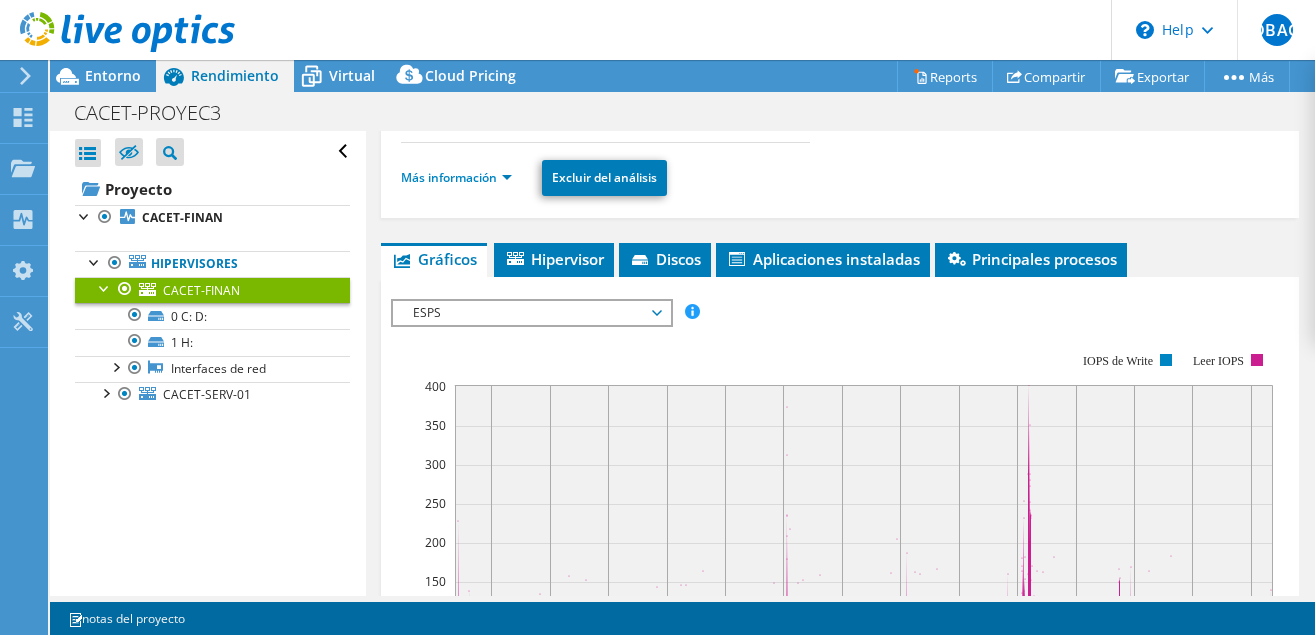 scroll, scrollTop: 408, scrollLeft: 0, axis: vertical 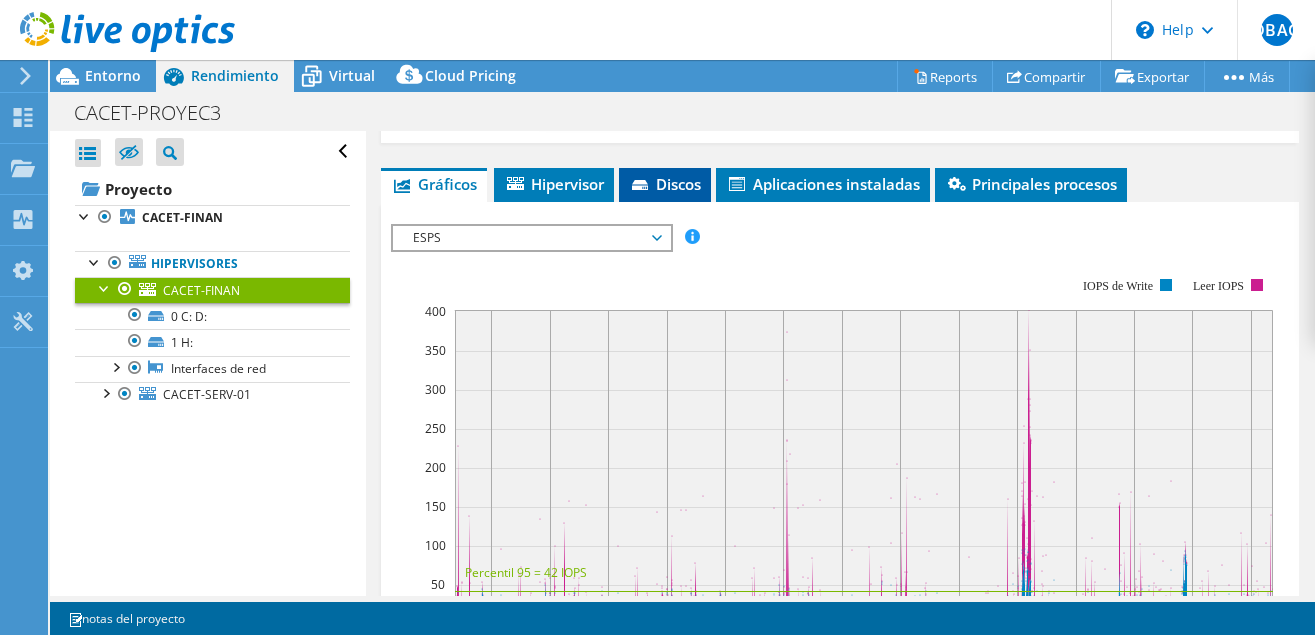 click on "Discos" at bounding box center [665, 184] 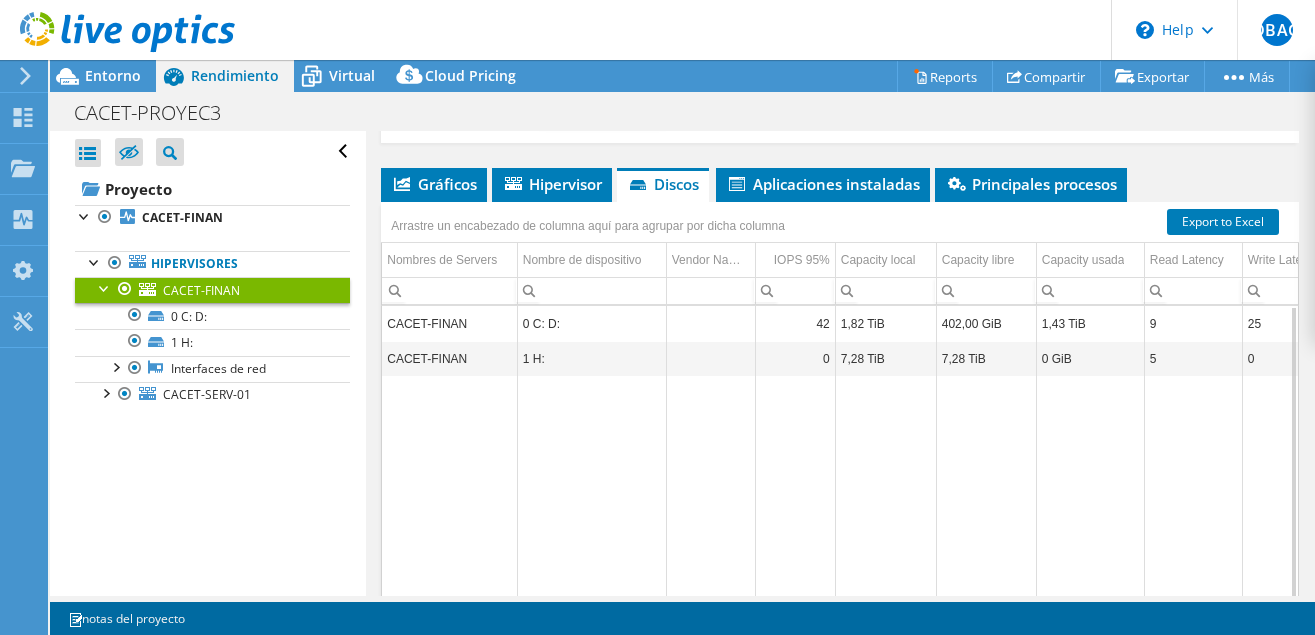 click on "402,00 GiB" at bounding box center (986, 323) 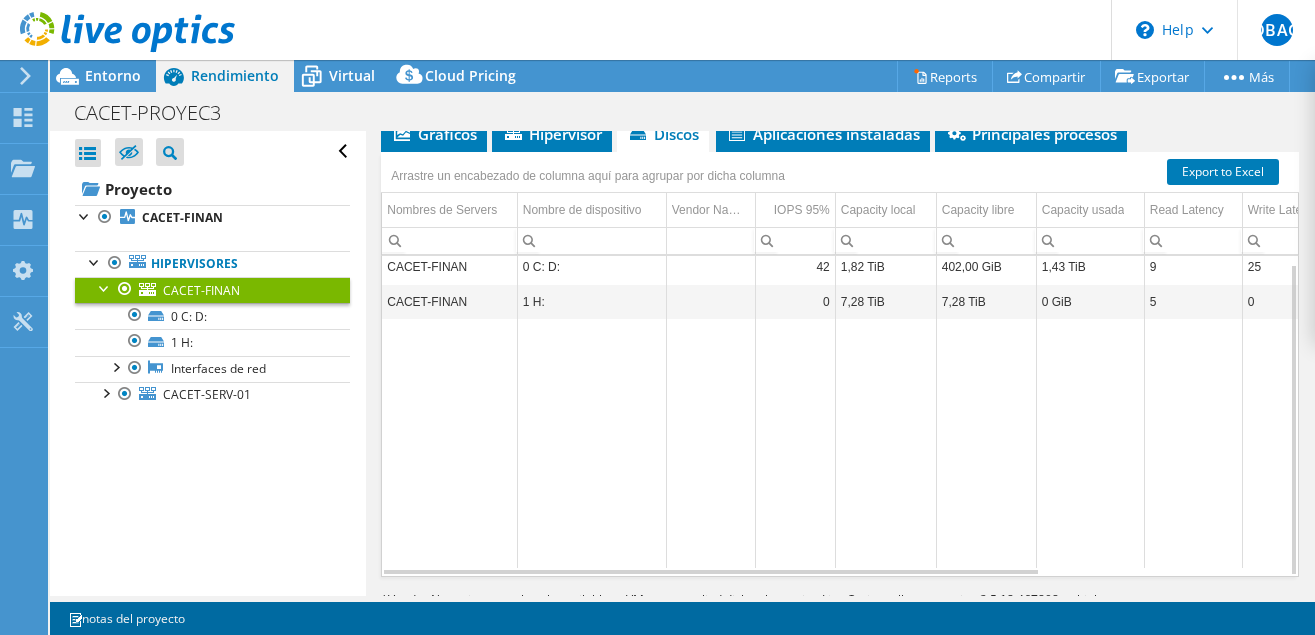 scroll, scrollTop: 510, scrollLeft: 0, axis: vertical 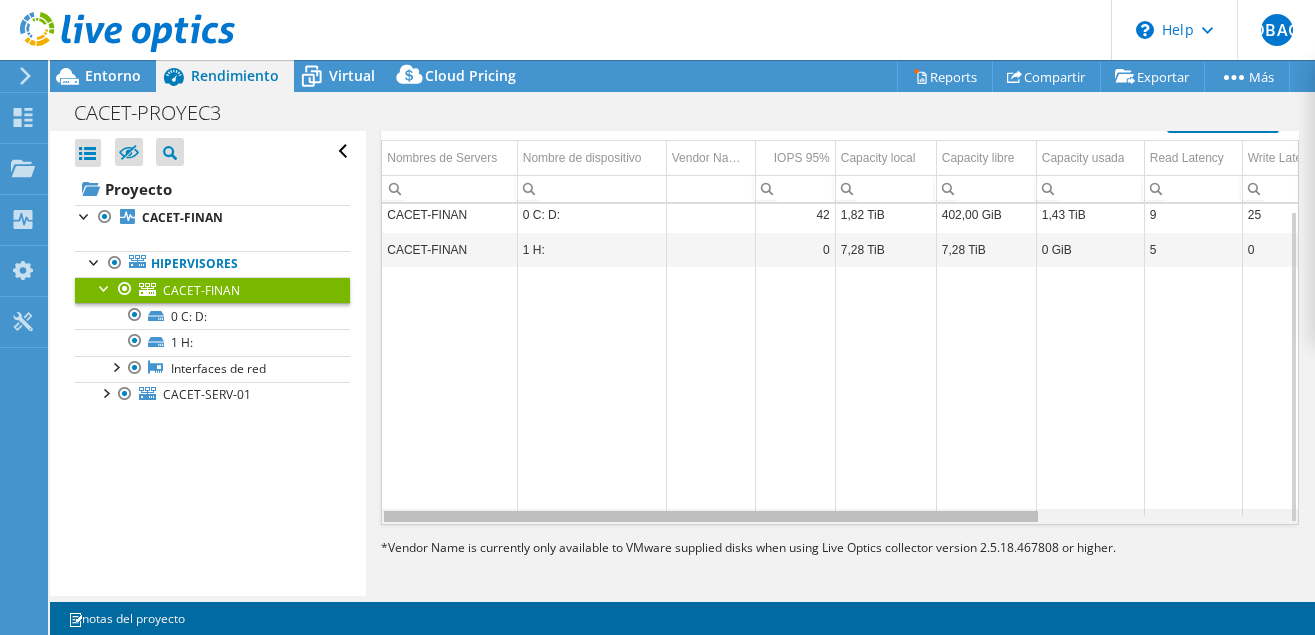 drag, startPoint x: 1016, startPoint y: 517, endPoint x: 978, endPoint y: 518, distance: 38.013157 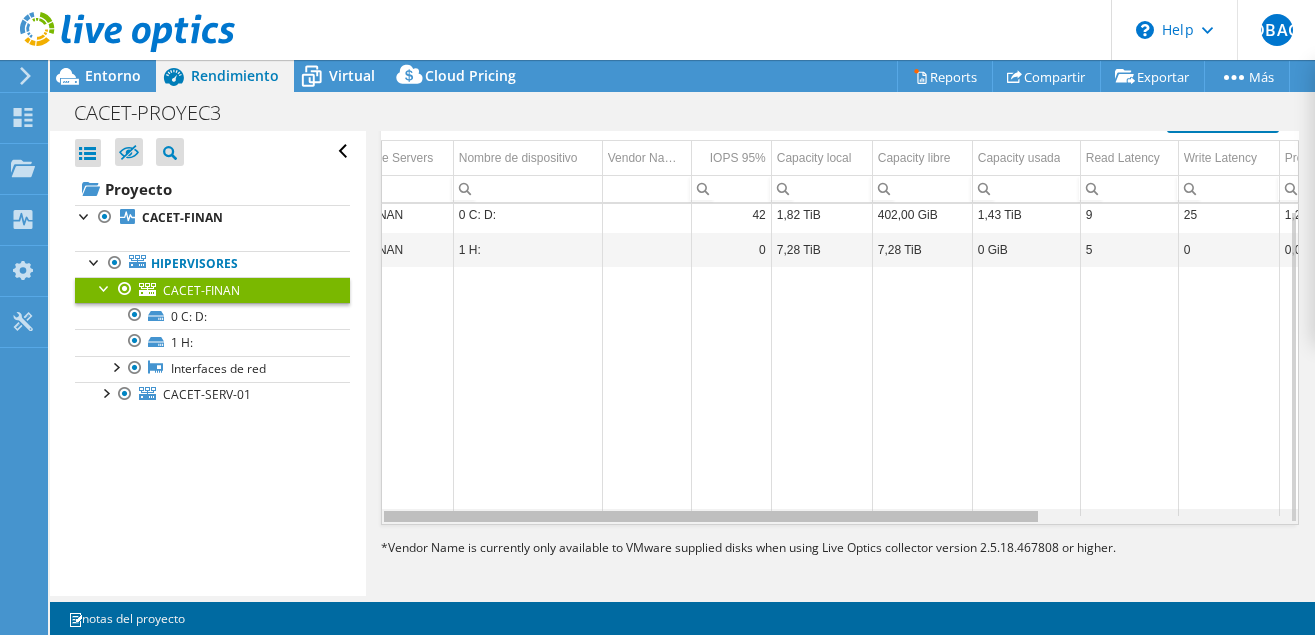 scroll, scrollTop: 7, scrollLeft: 101, axis: both 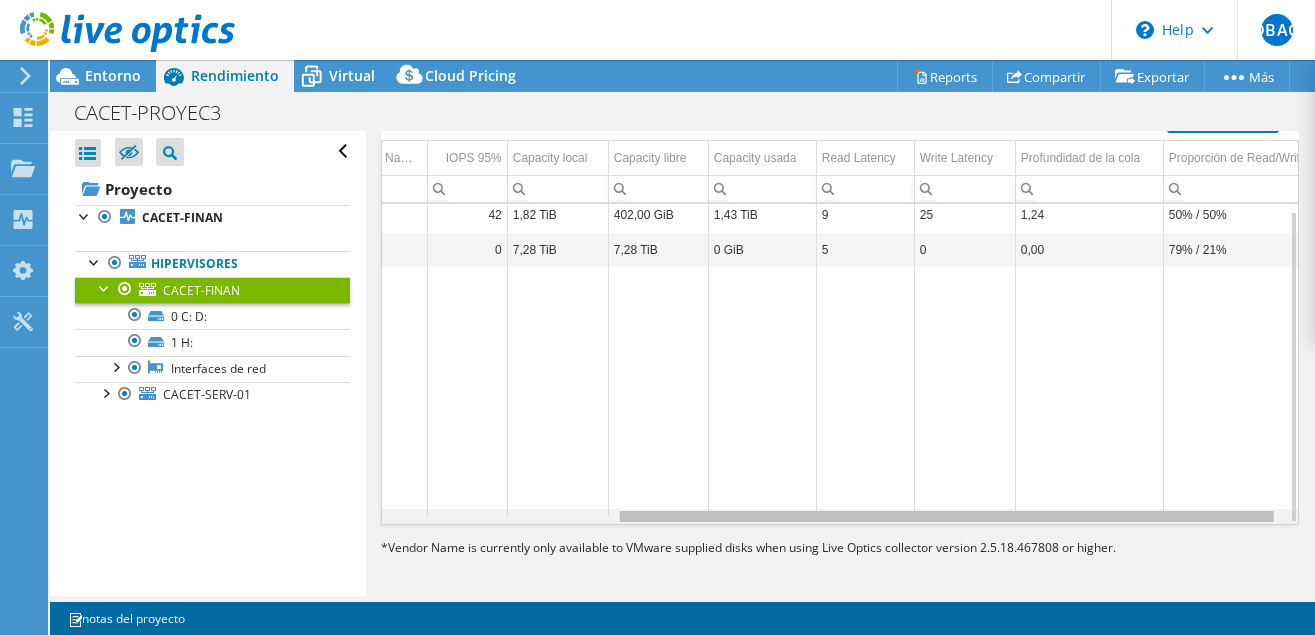 drag, startPoint x: 968, startPoint y: 519, endPoint x: 1223, endPoint y: 516, distance: 255.01764 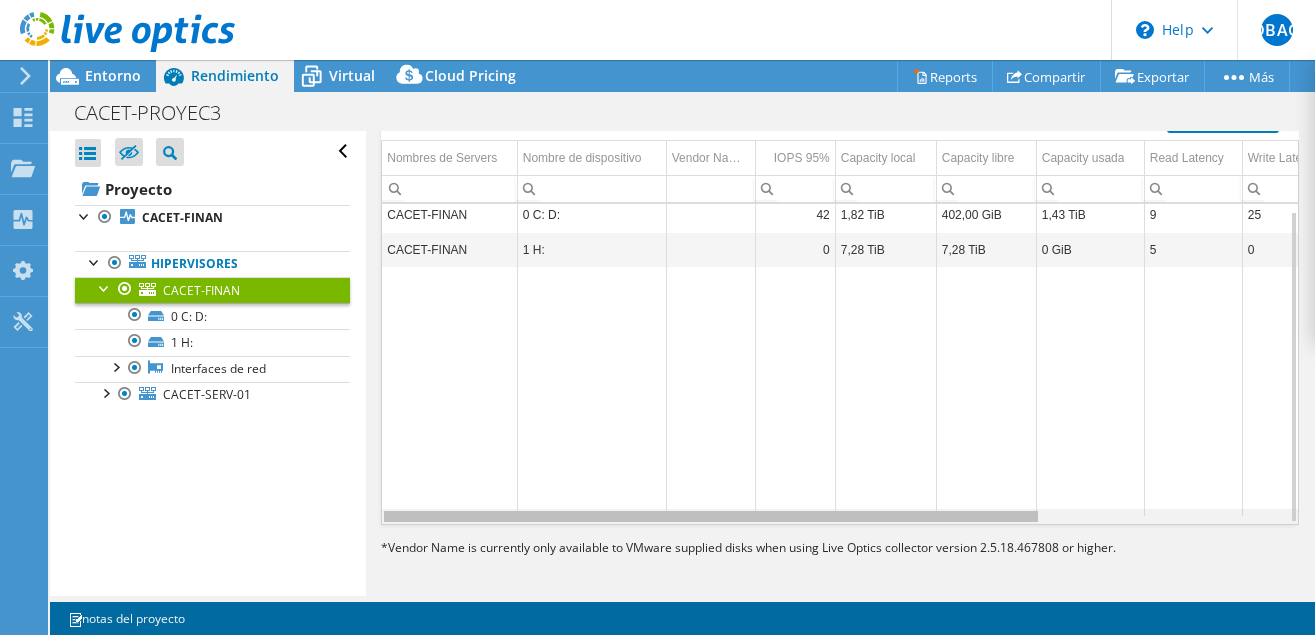 drag, startPoint x: 855, startPoint y: 517, endPoint x: 557, endPoint y: 518, distance: 298.00168 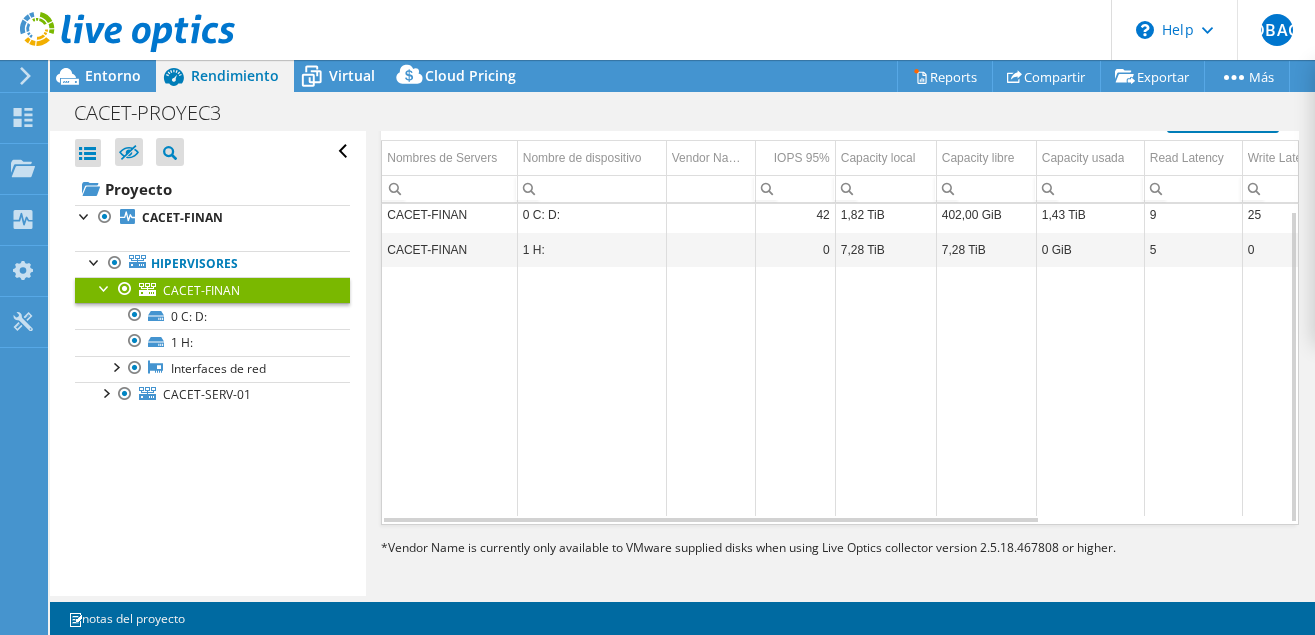 click on "7,28 TiB" at bounding box center [885, 249] 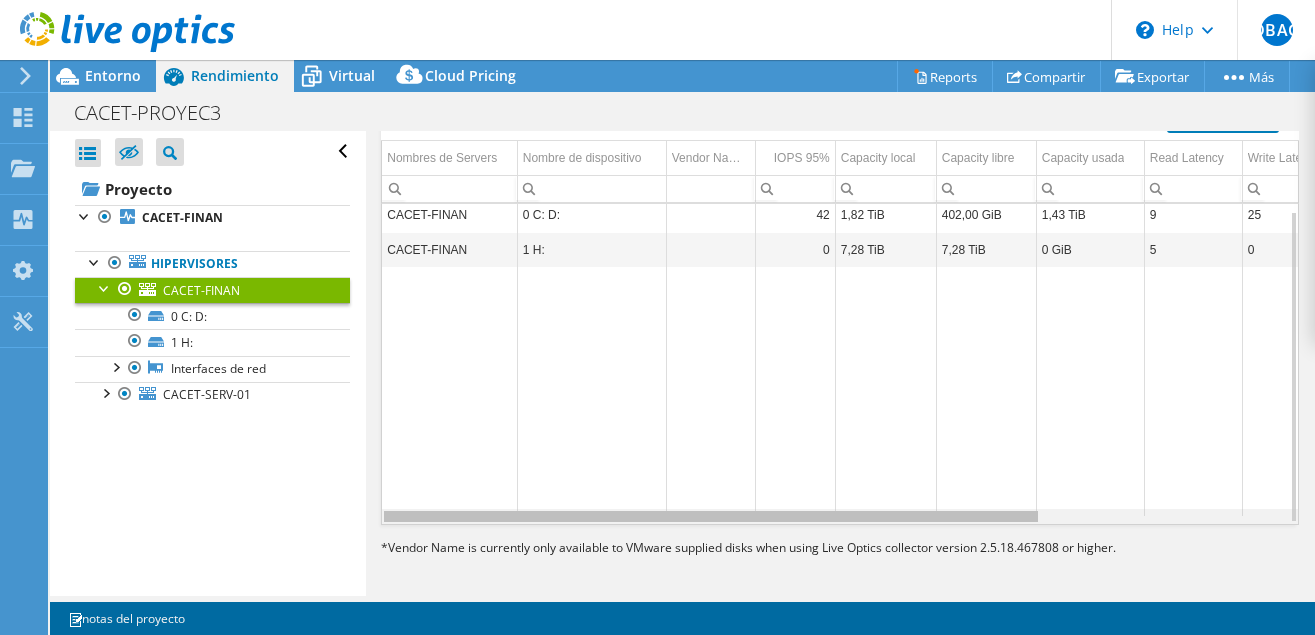drag, startPoint x: 878, startPoint y: 517, endPoint x: 736, endPoint y: 499, distance: 143.13629 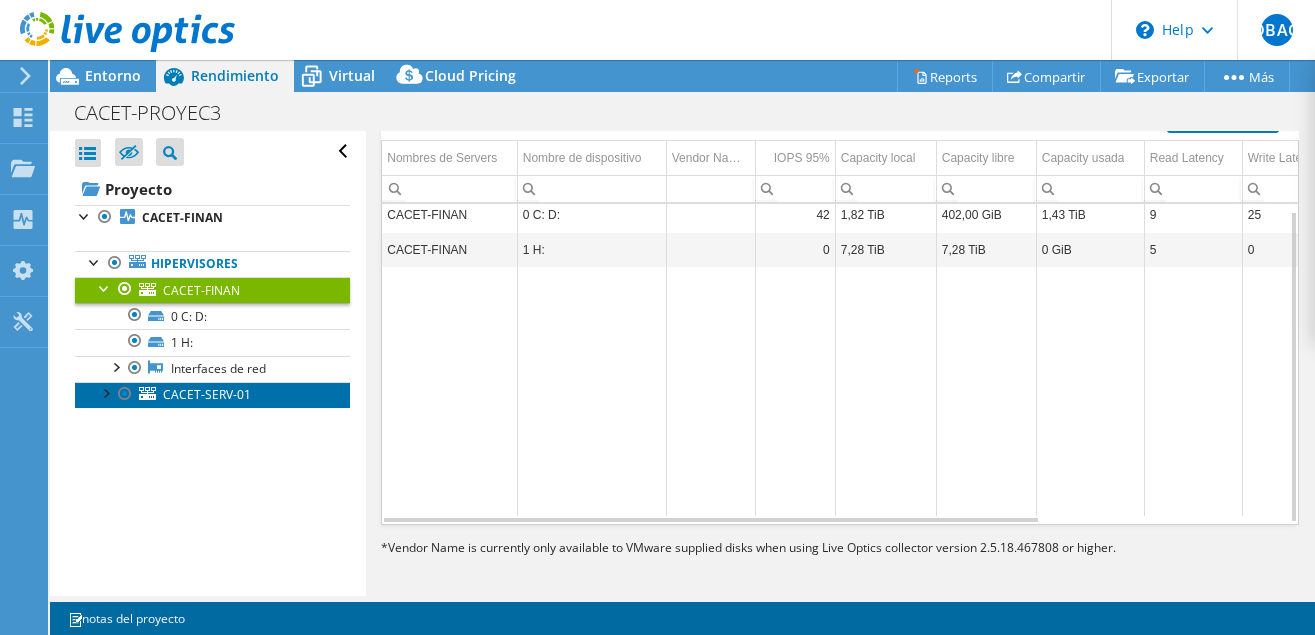click on "CACET-SERV-01" at bounding box center (212, 395) 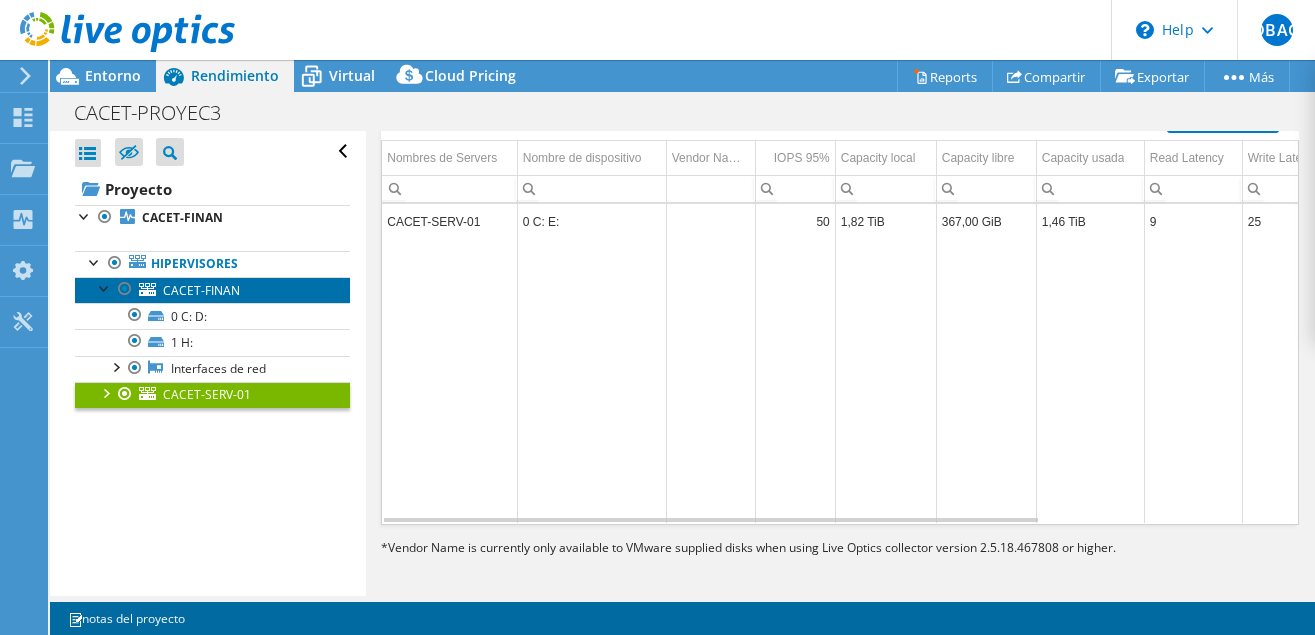 click on "CACET-FINAN" at bounding box center [201, 290] 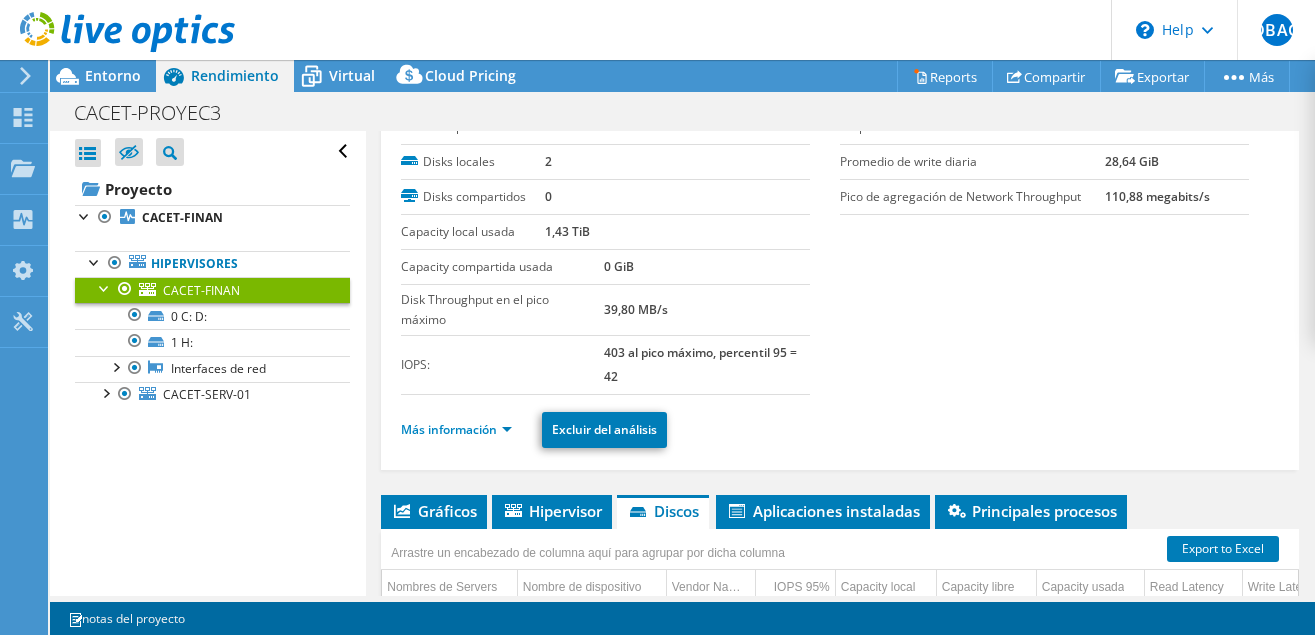 scroll, scrollTop: 204, scrollLeft: 0, axis: vertical 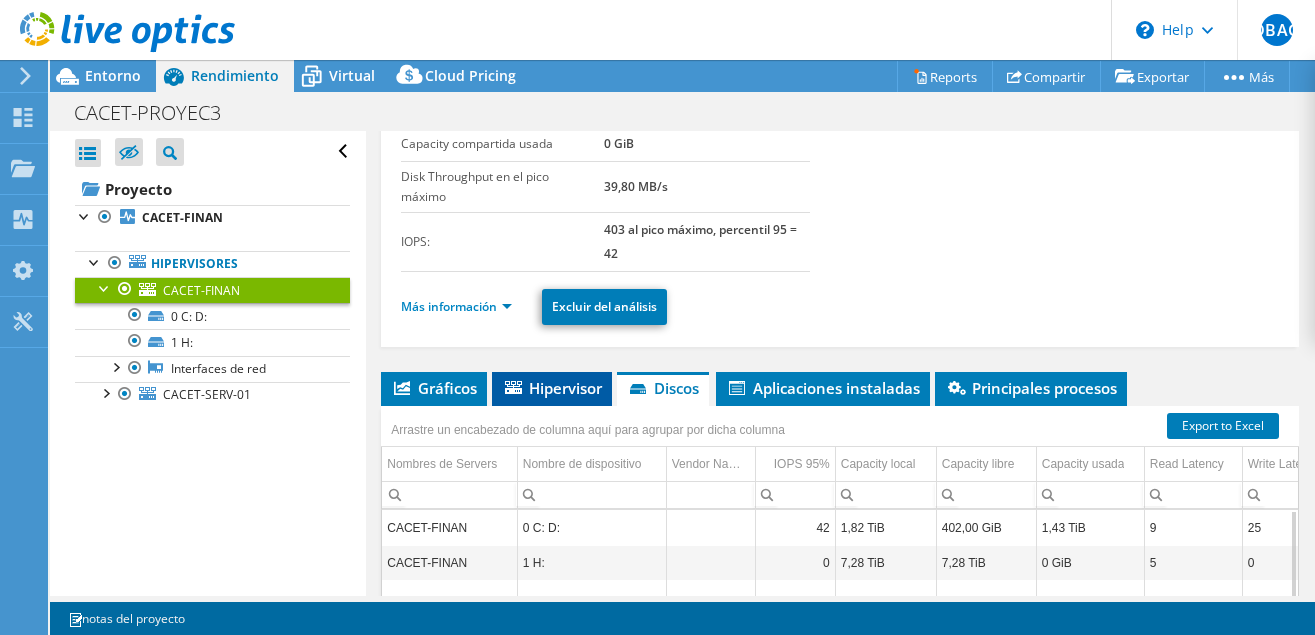 click on "Hipervisor" at bounding box center (552, 388) 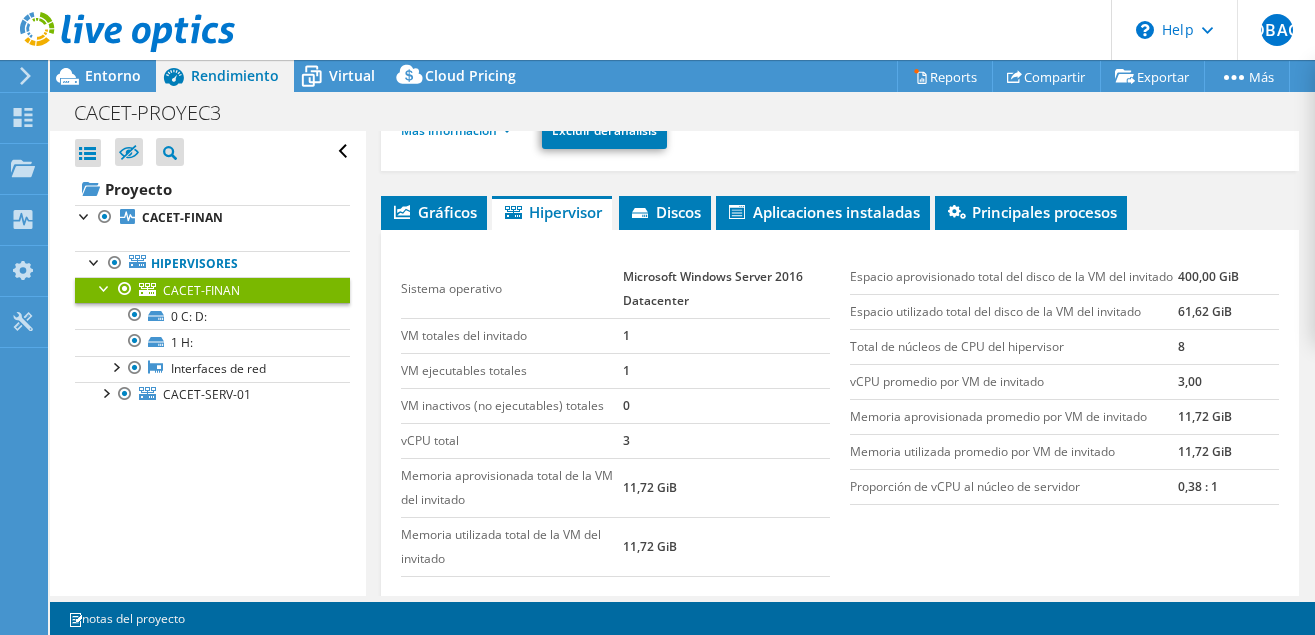 scroll, scrollTop: 408, scrollLeft: 0, axis: vertical 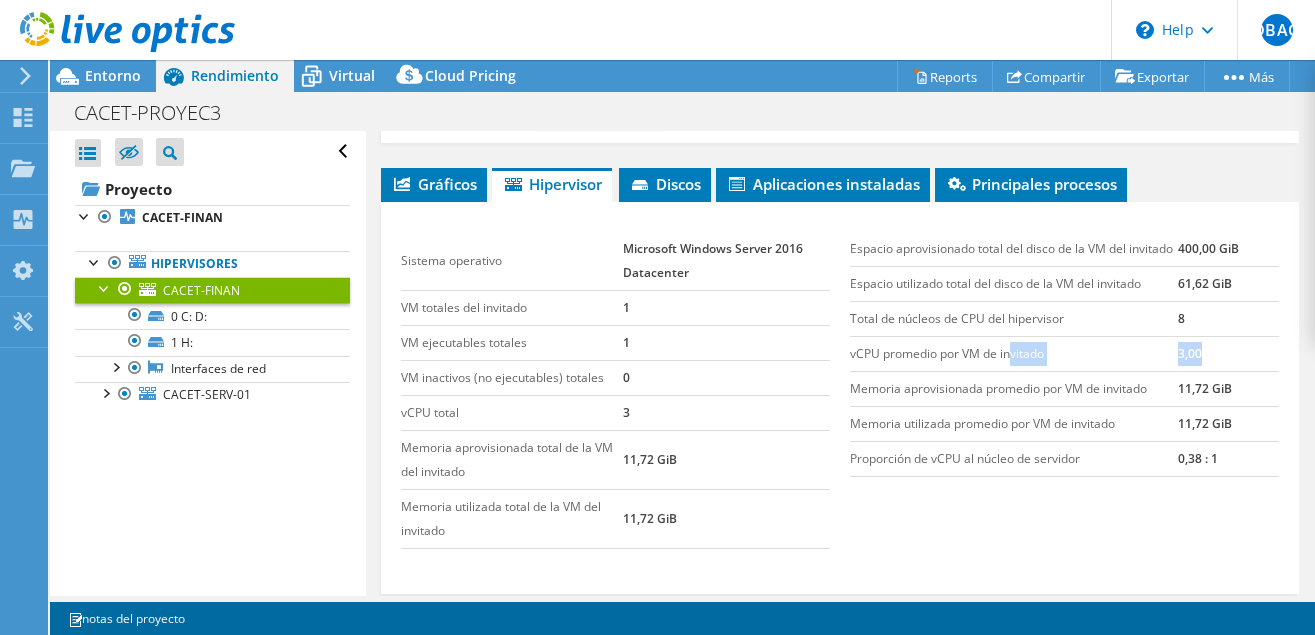drag, startPoint x: 1209, startPoint y: 347, endPoint x: 1034, endPoint y: 364, distance: 175.82378 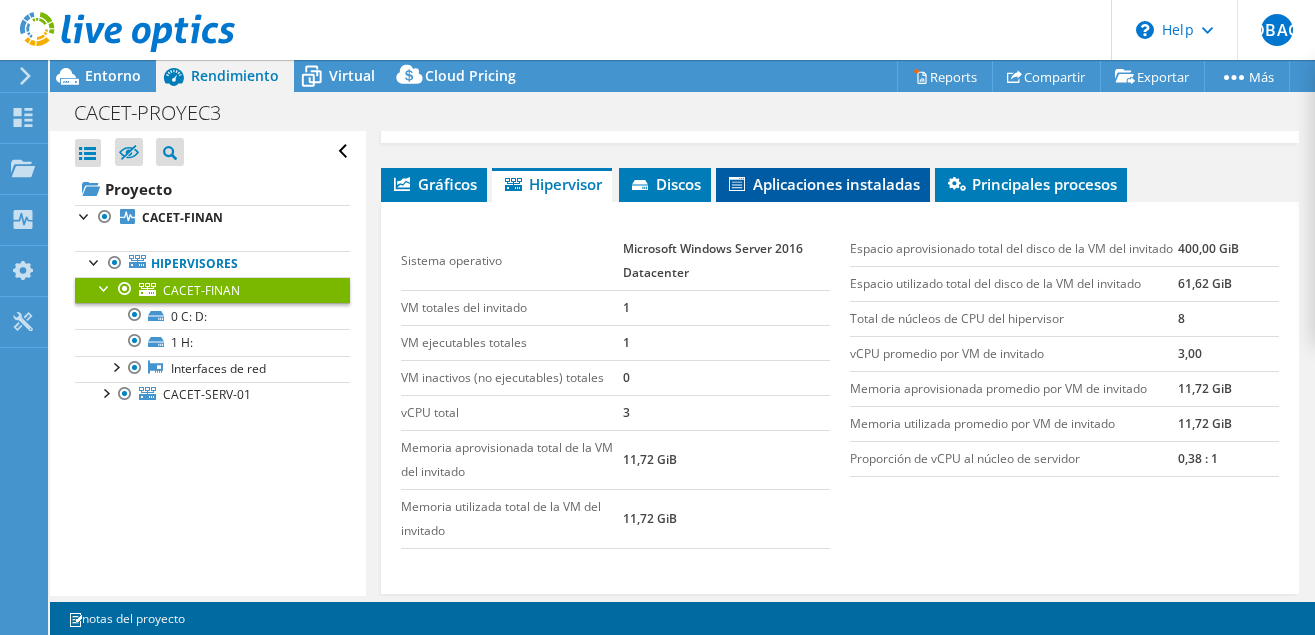 click on "Aplicaciones instaladas" at bounding box center (823, 184) 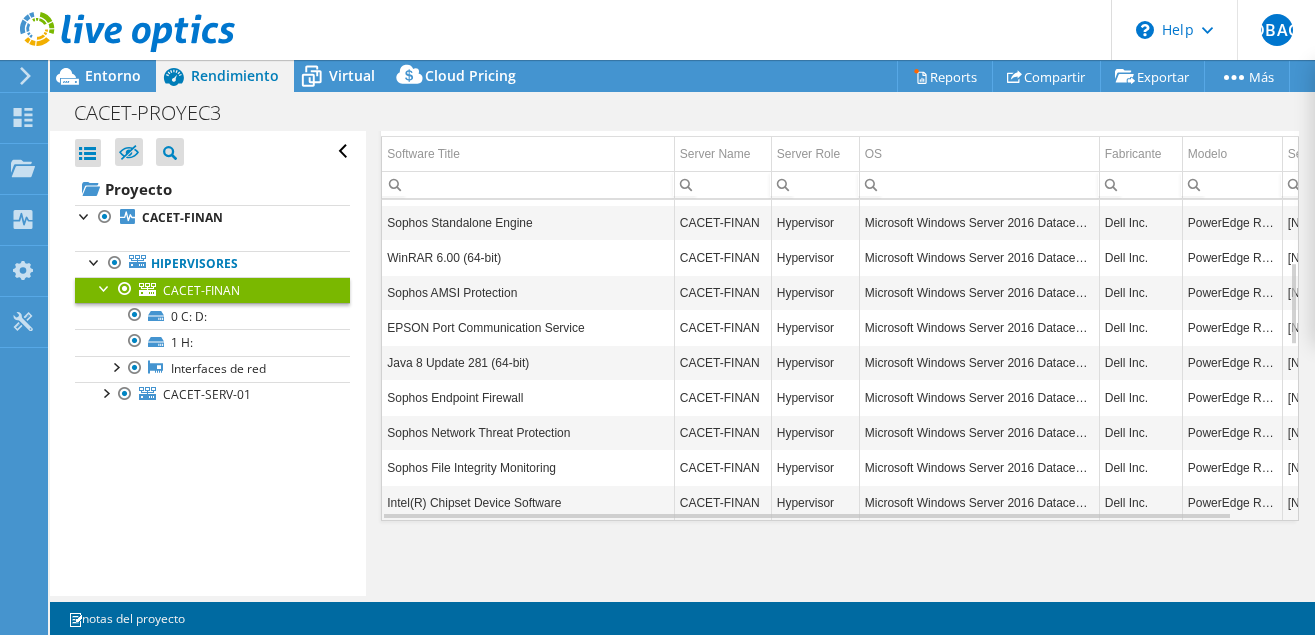 click on "Sophos Endpoint Firewall" at bounding box center (528, 397) 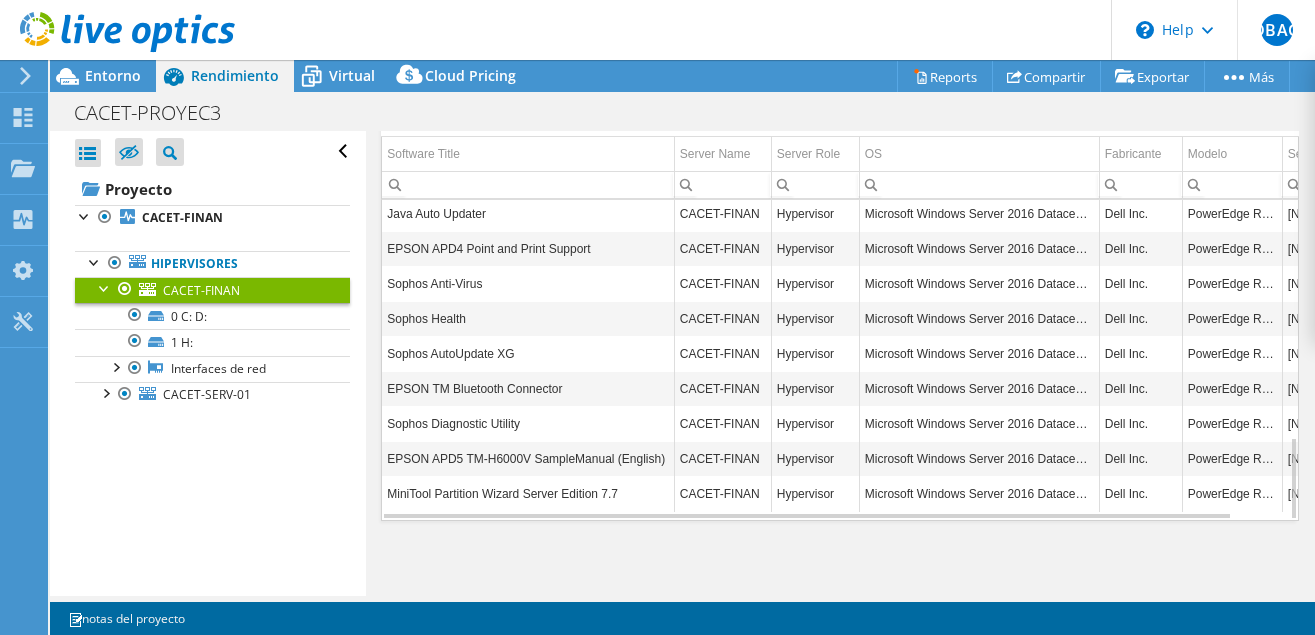 scroll, scrollTop: 674, scrollLeft: 0, axis: vertical 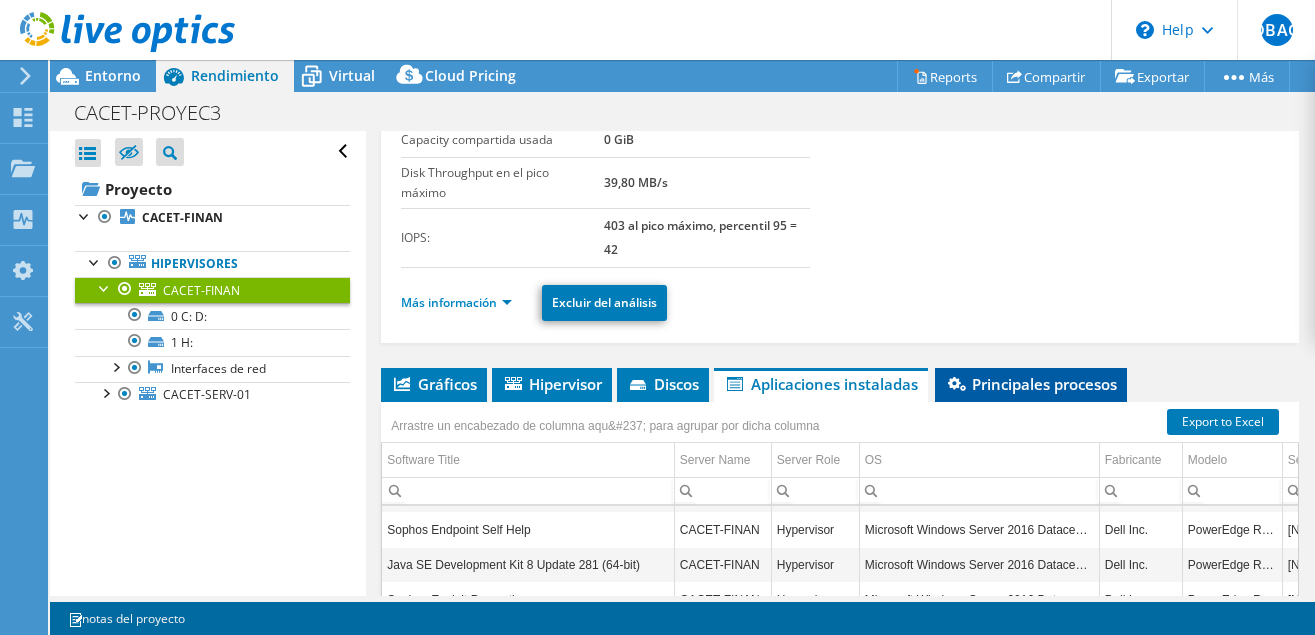 click on "Principales procesos" at bounding box center (1031, 385) 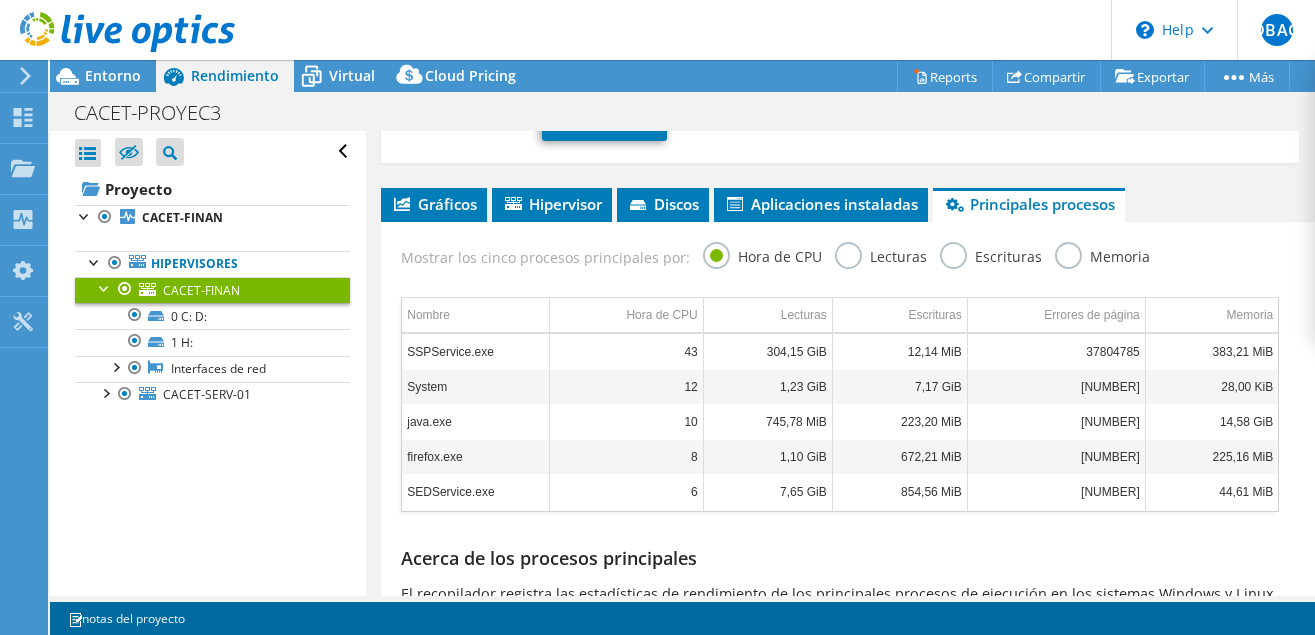 scroll, scrollTop: 412, scrollLeft: 0, axis: vertical 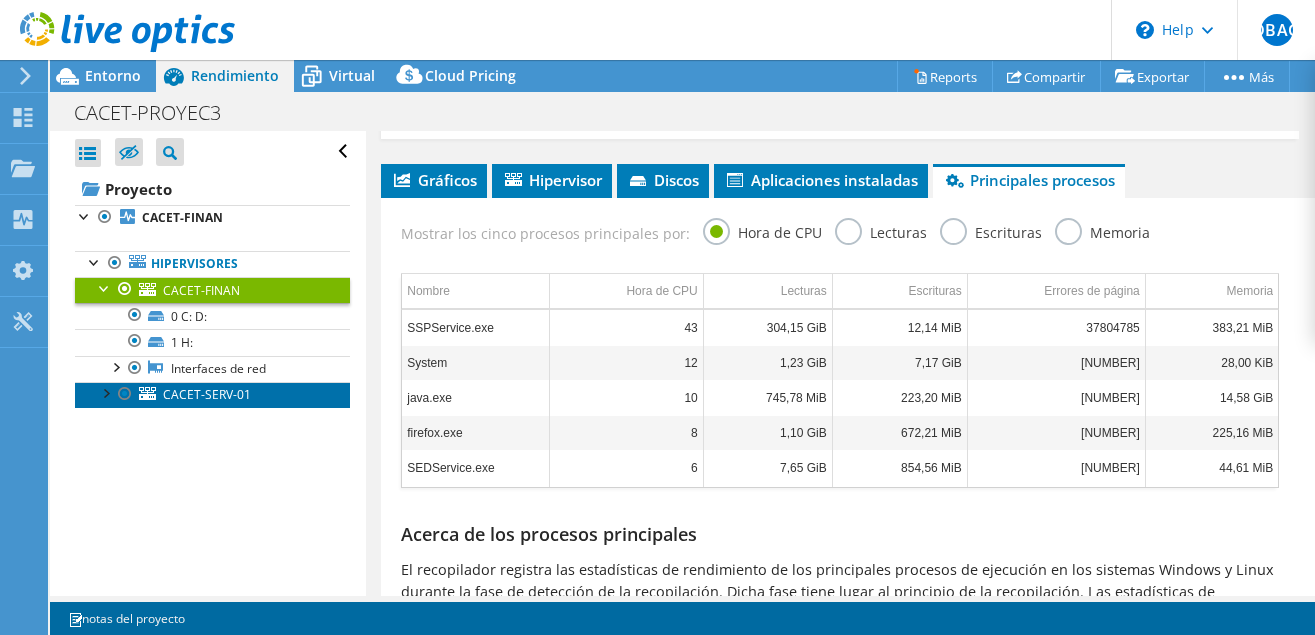 click on "CACET-SERV-01" at bounding box center [207, 394] 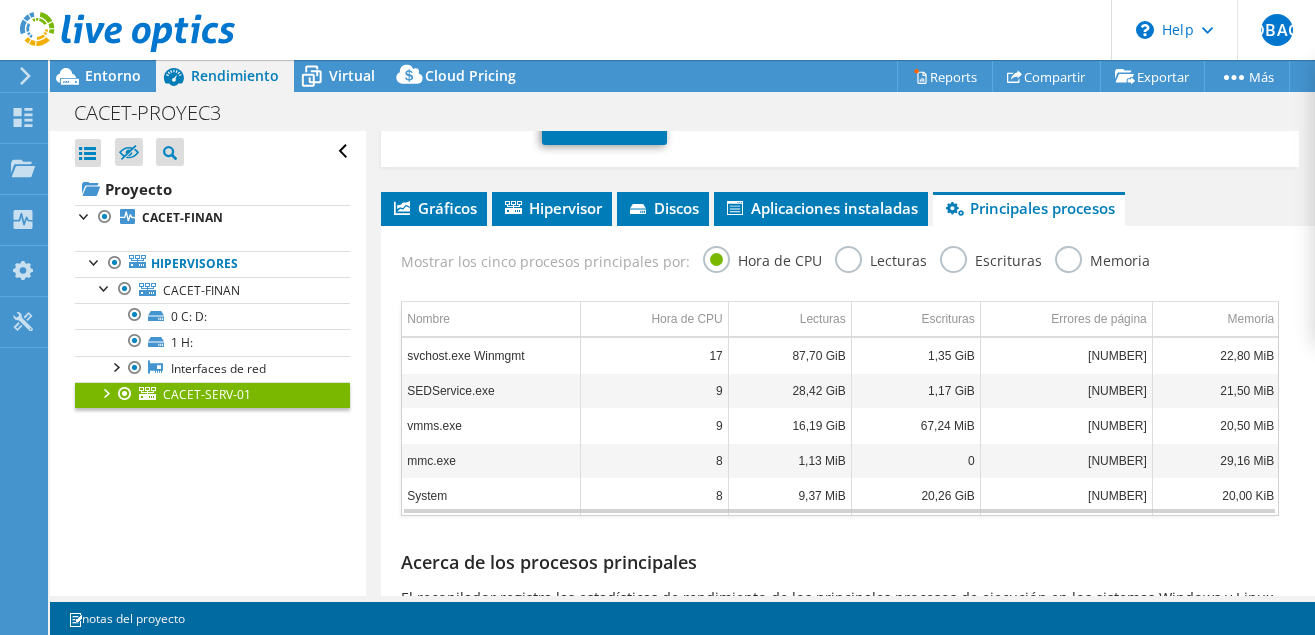 scroll, scrollTop: 339, scrollLeft: 0, axis: vertical 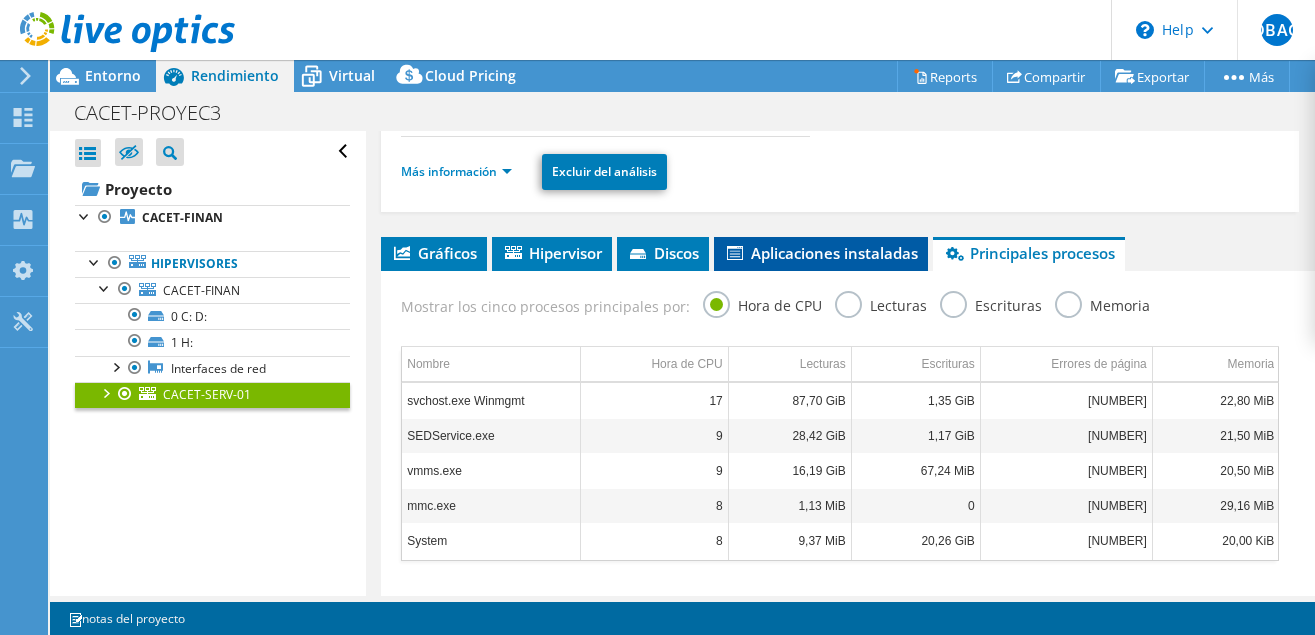 click on "Aplicaciones instaladas" at bounding box center [821, 253] 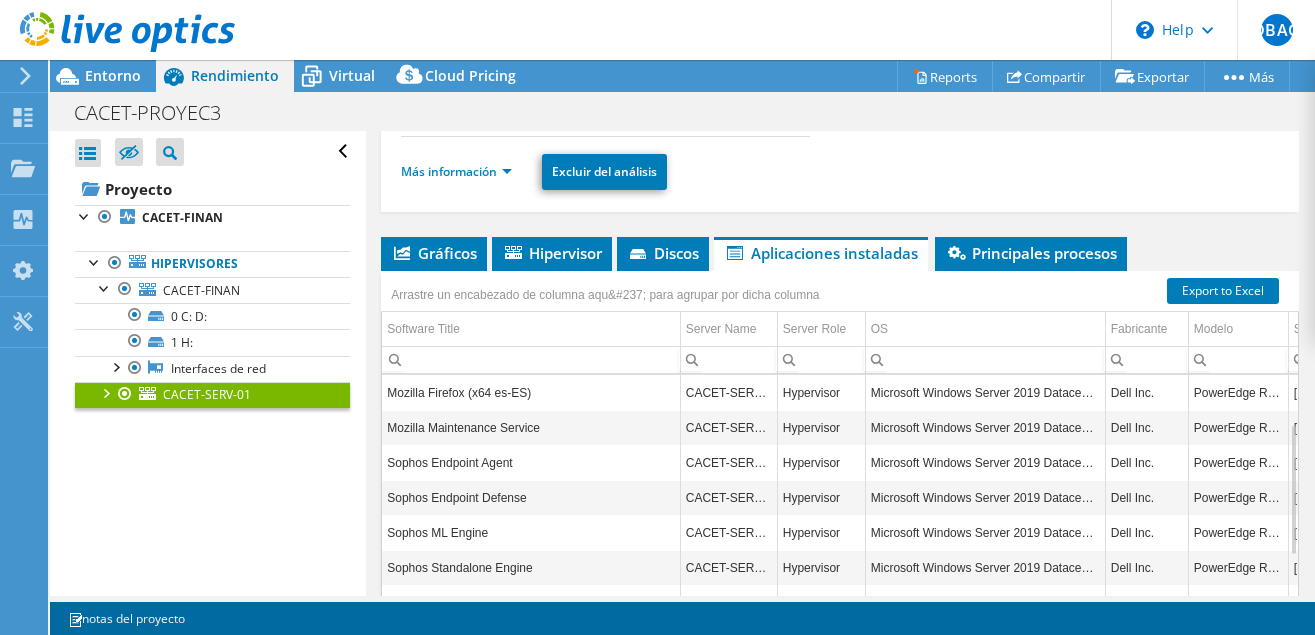 scroll, scrollTop: 120, scrollLeft: 0, axis: vertical 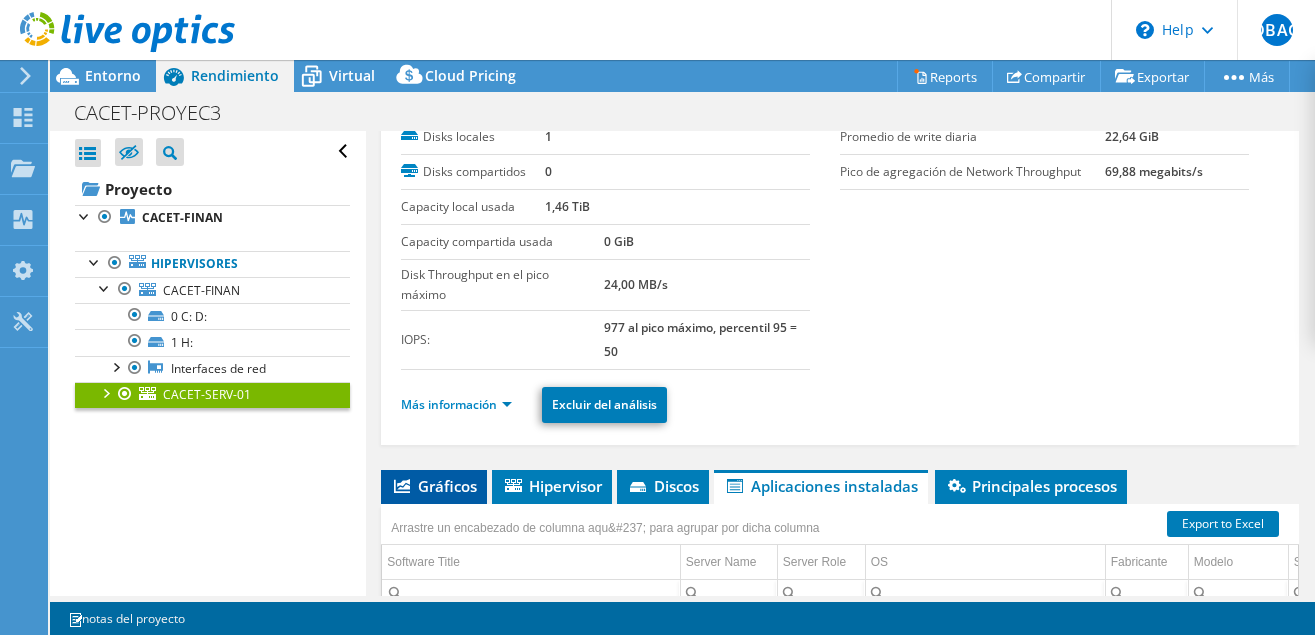 click on "Gráficos" at bounding box center [434, 486] 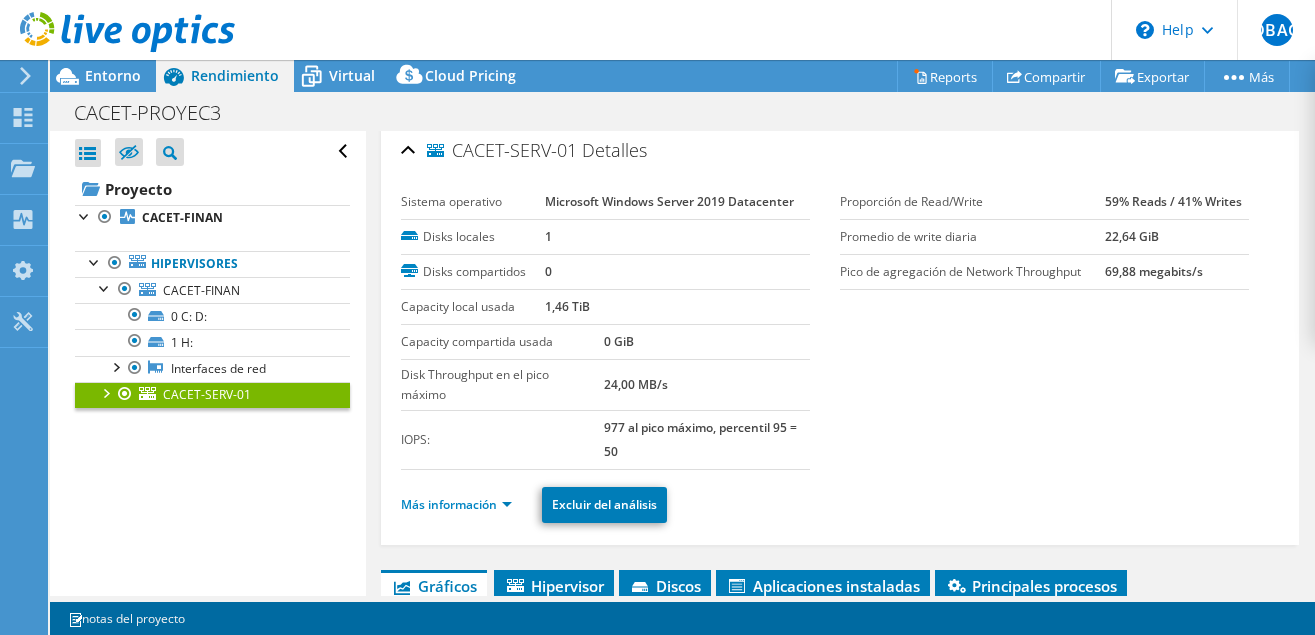 scroll, scrollTop: 0, scrollLeft: 0, axis: both 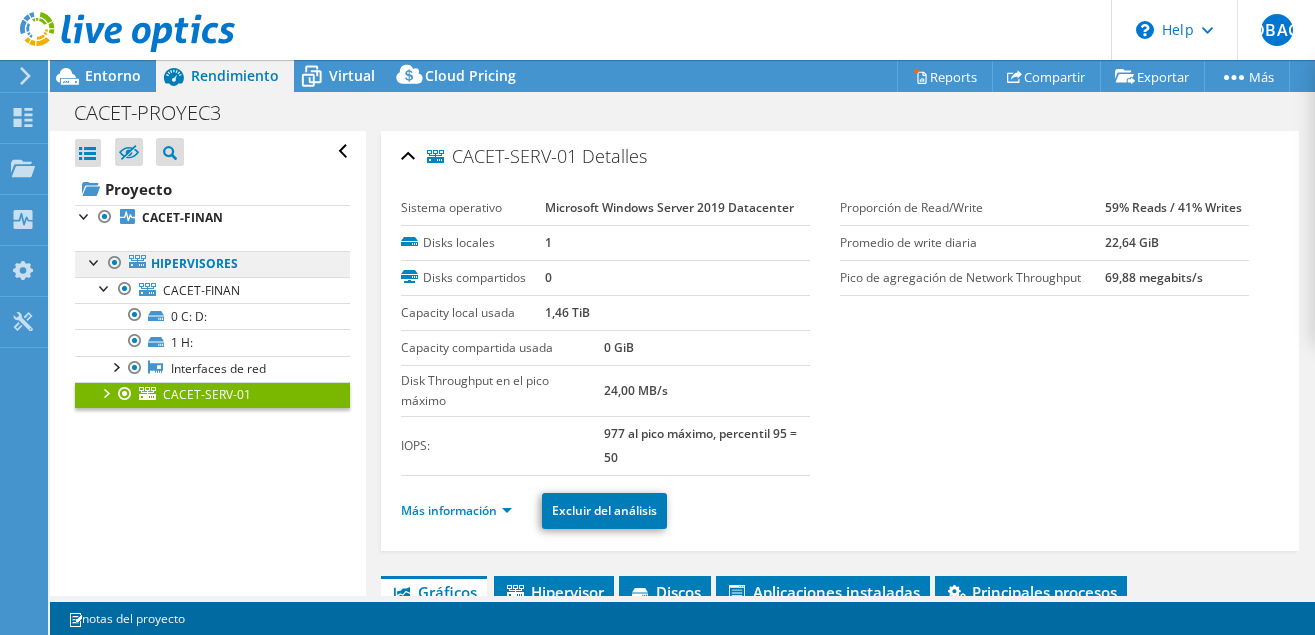 click on "Hipervisores" at bounding box center (212, 264) 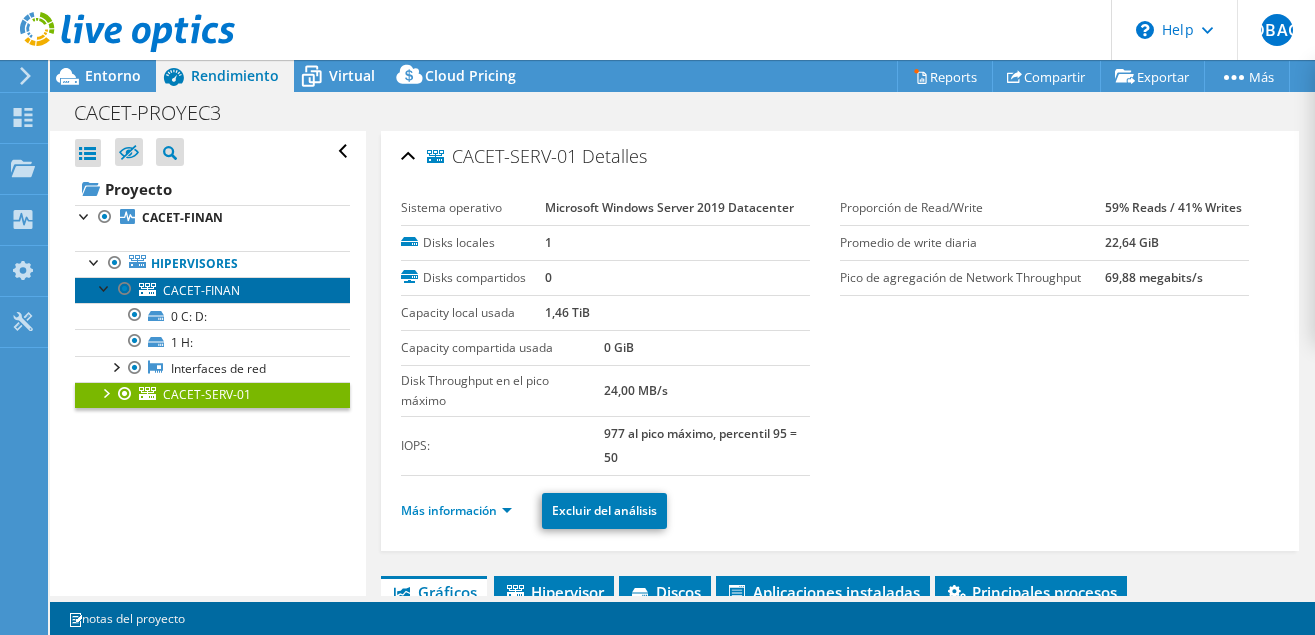 click on "CACET-FINAN" at bounding box center [201, 290] 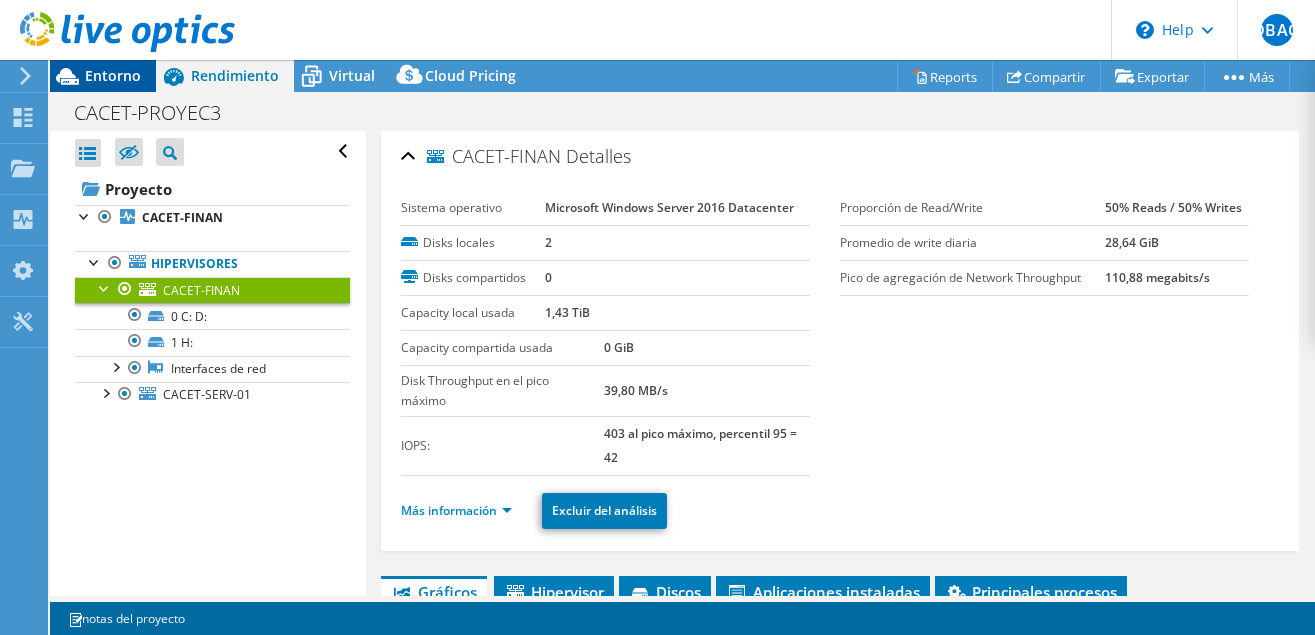 click on "Entorno" at bounding box center [113, 75] 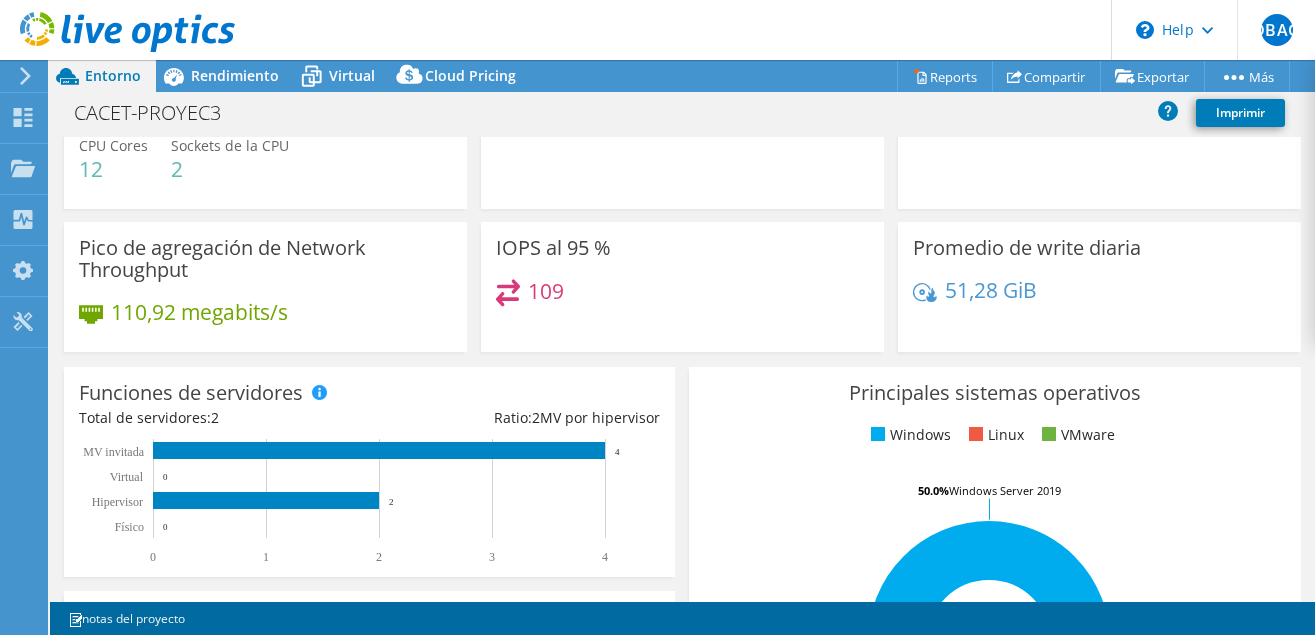 scroll, scrollTop: 62, scrollLeft: 0, axis: vertical 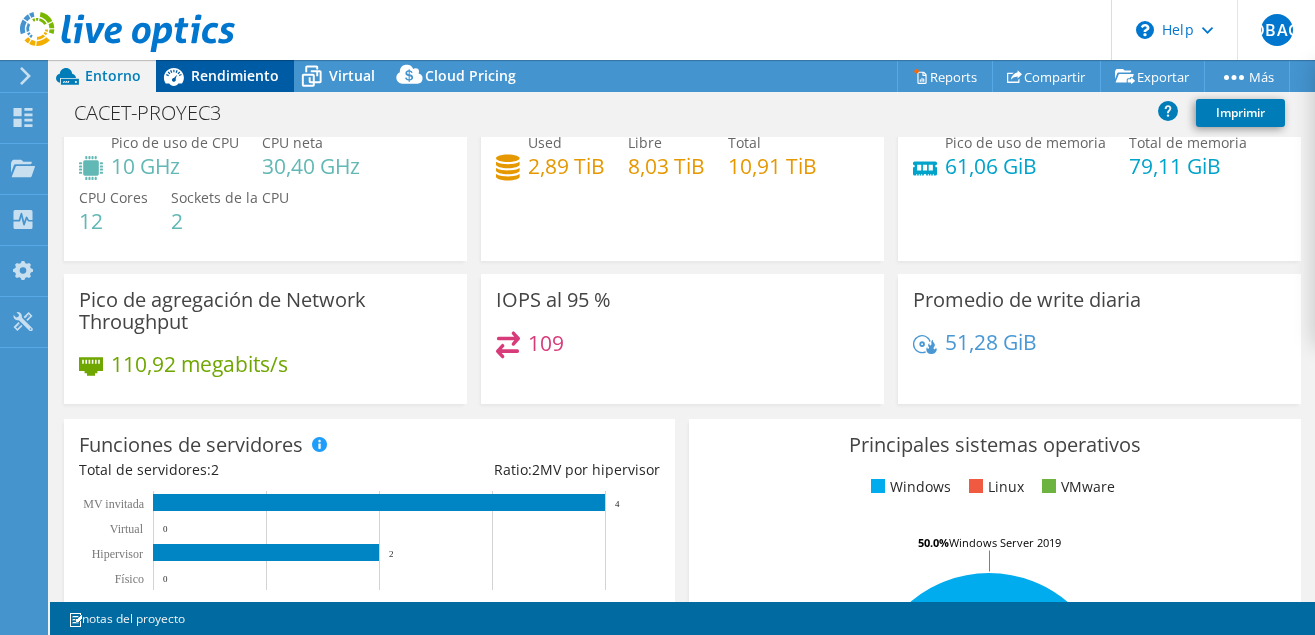 click on "Rendimiento" at bounding box center [235, 75] 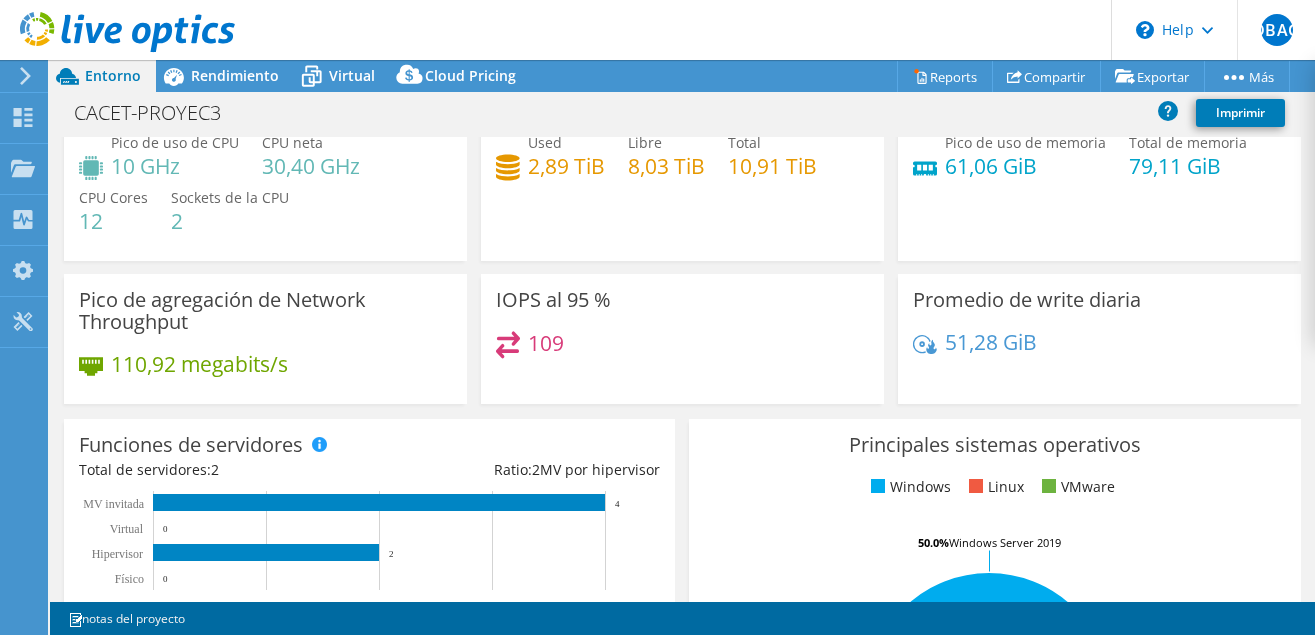 scroll, scrollTop: 0, scrollLeft: 0, axis: both 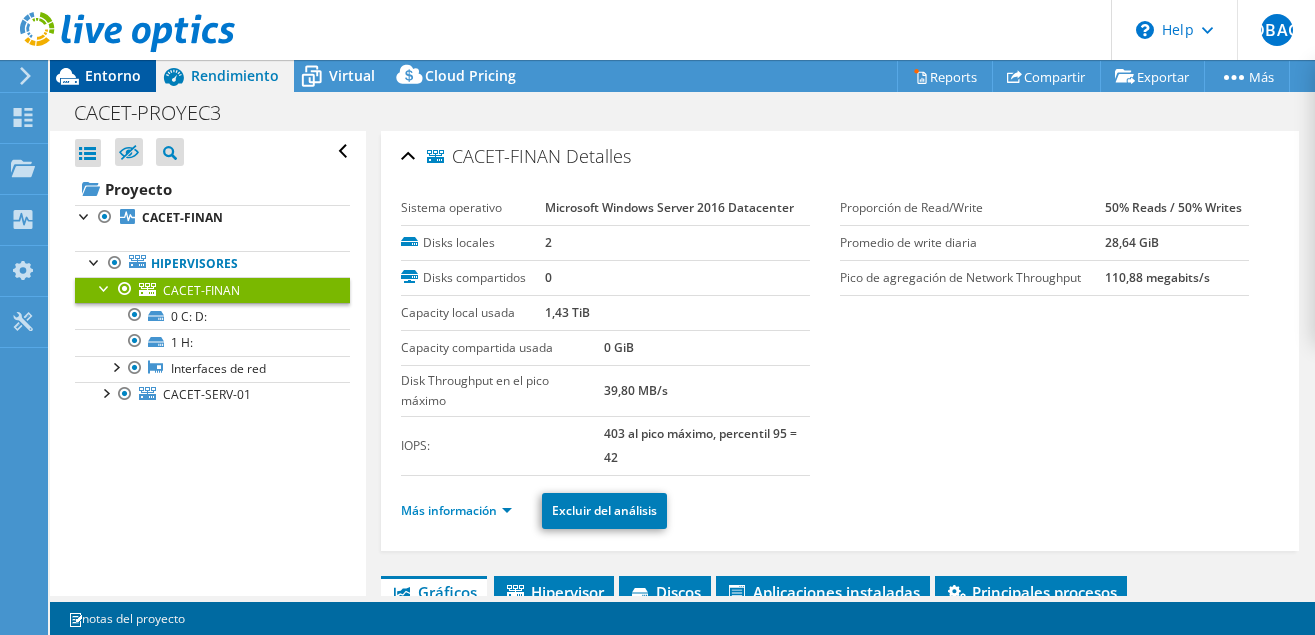 click on "Entorno" at bounding box center [113, 75] 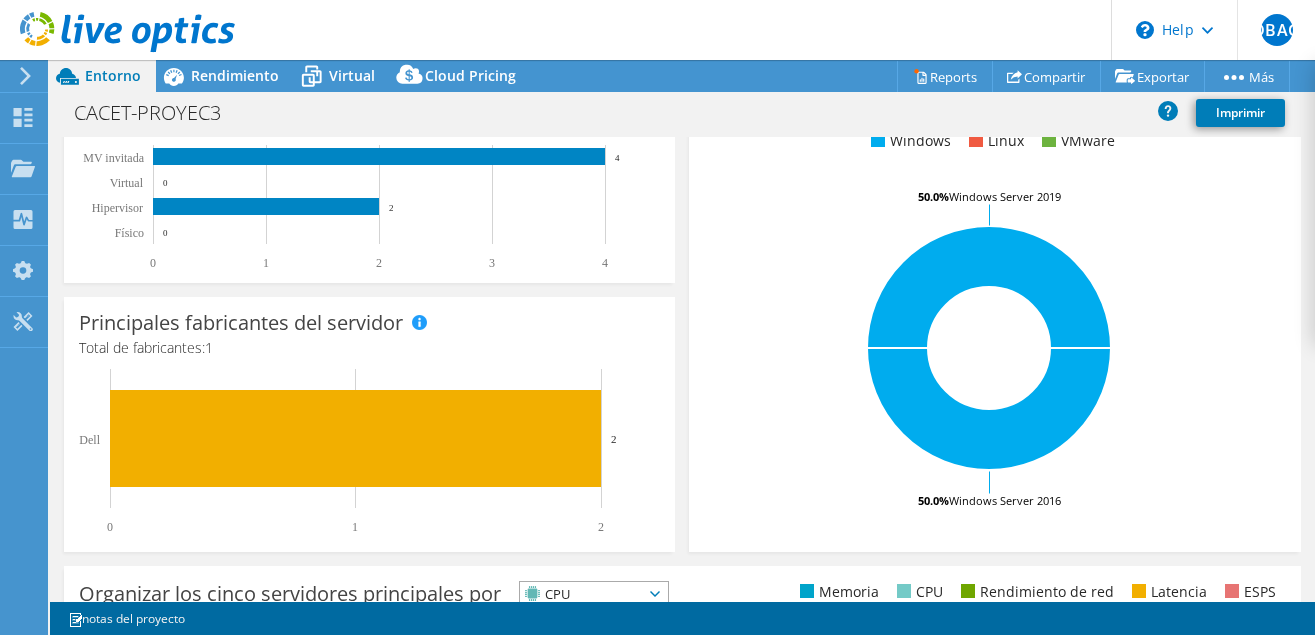 scroll, scrollTop: 204, scrollLeft: 0, axis: vertical 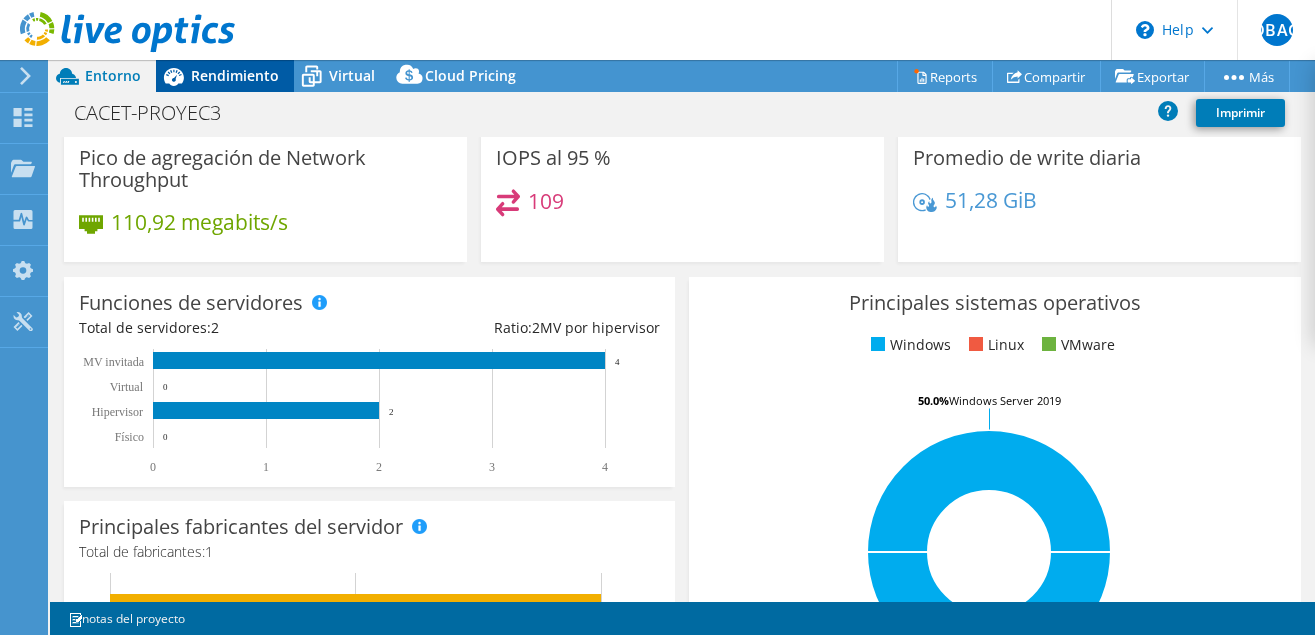 click on "Rendimiento" at bounding box center [235, 75] 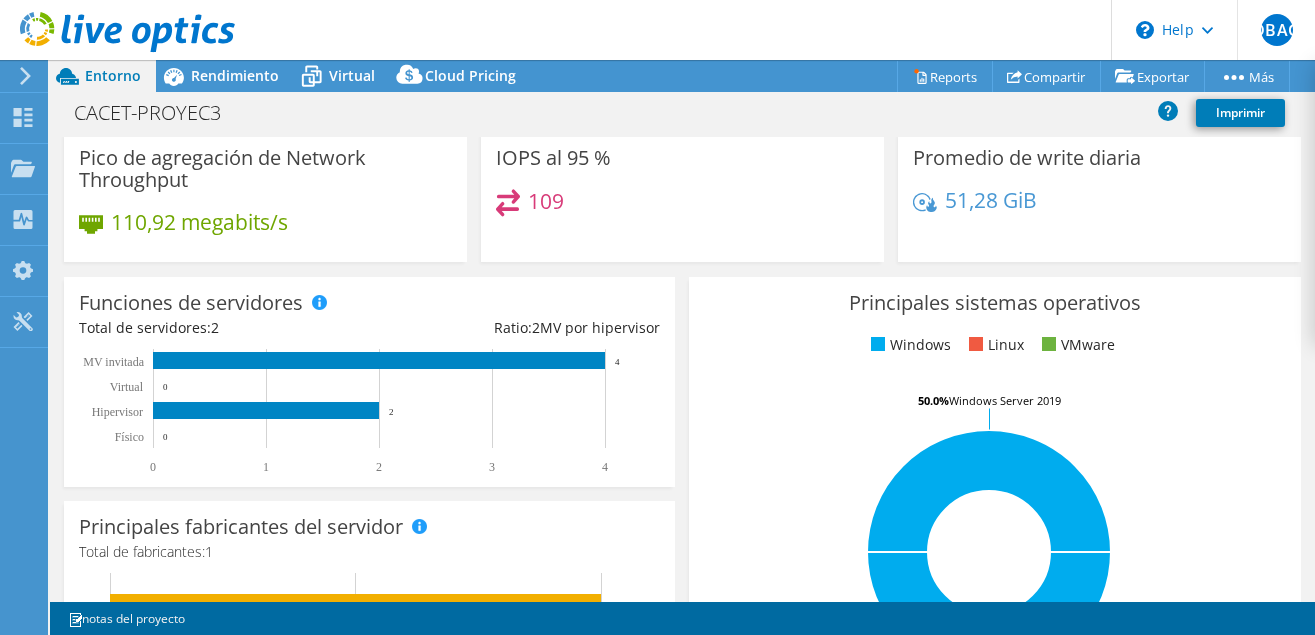 scroll, scrollTop: 0, scrollLeft: 0, axis: both 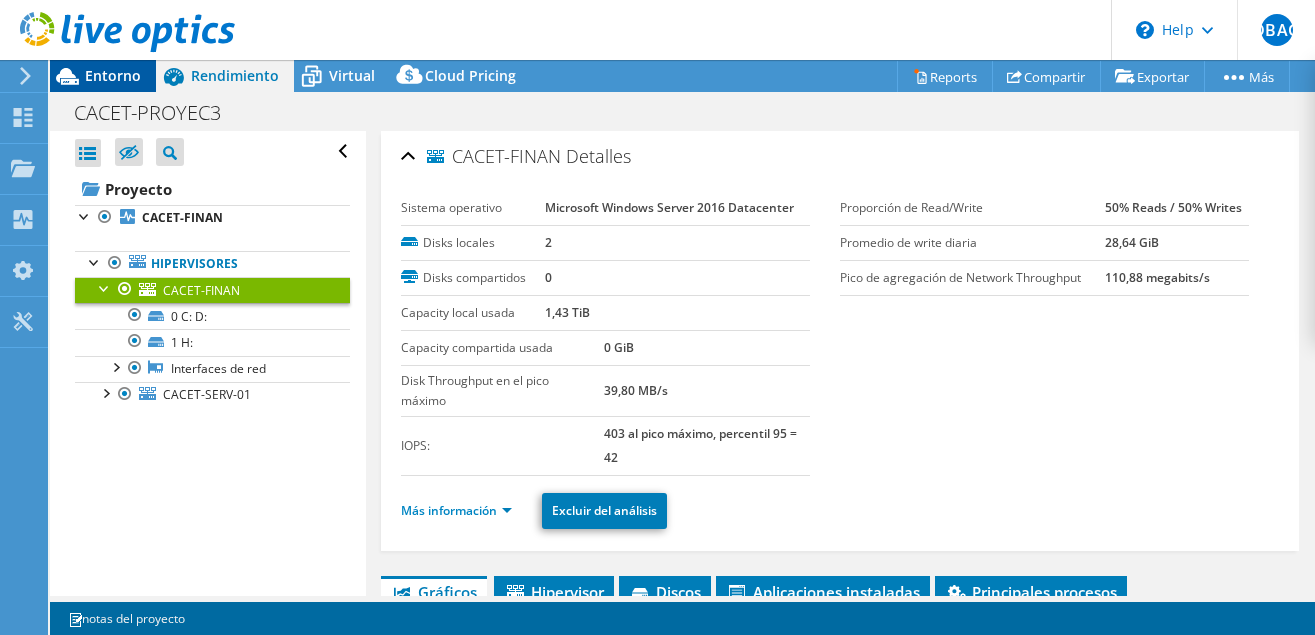 click on "Entorno" at bounding box center (113, 75) 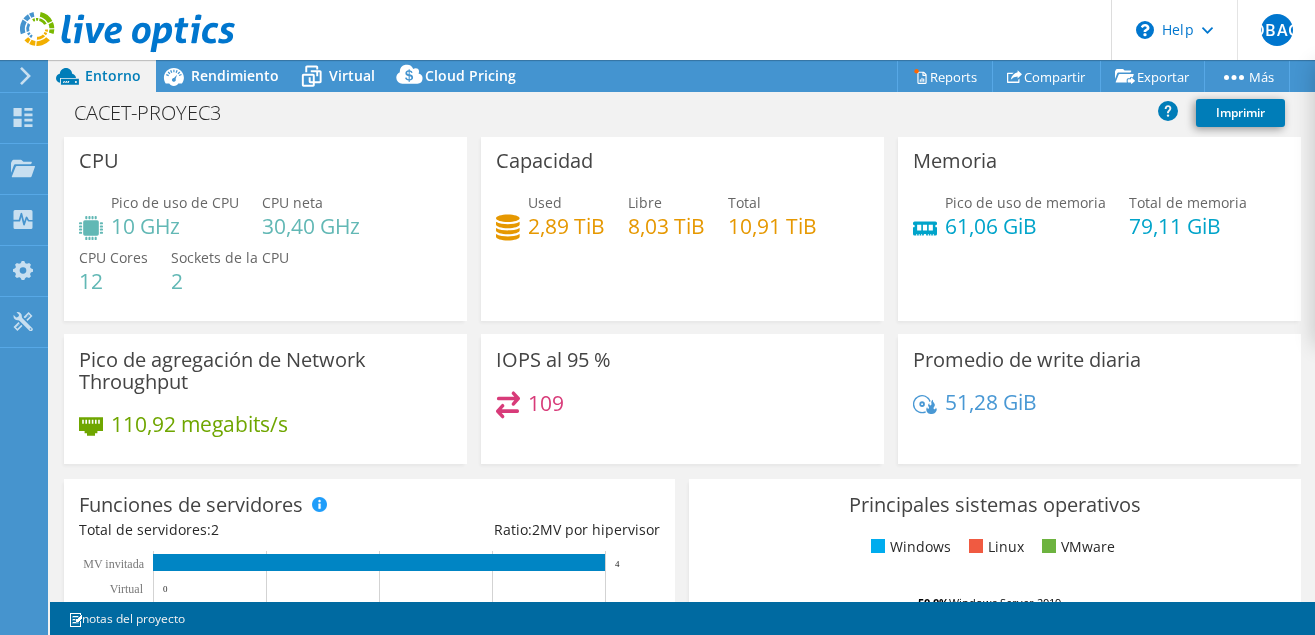 scroll, scrollTop: 0, scrollLeft: 0, axis: both 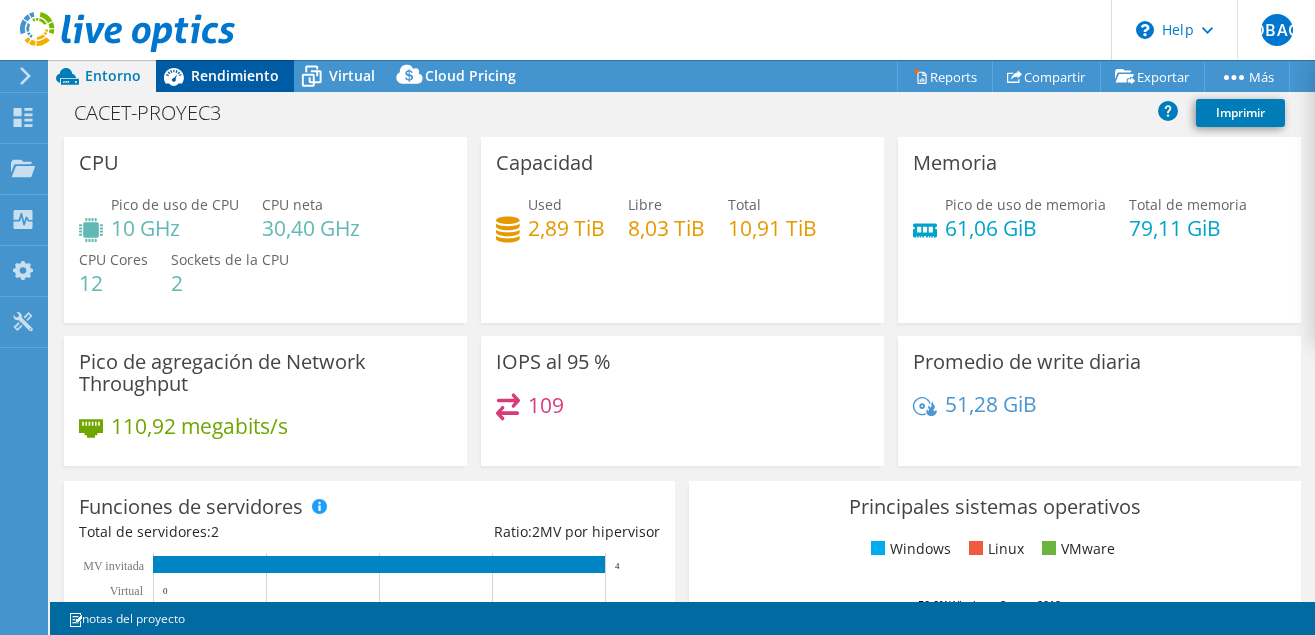 click on "Rendimiento" at bounding box center (235, 75) 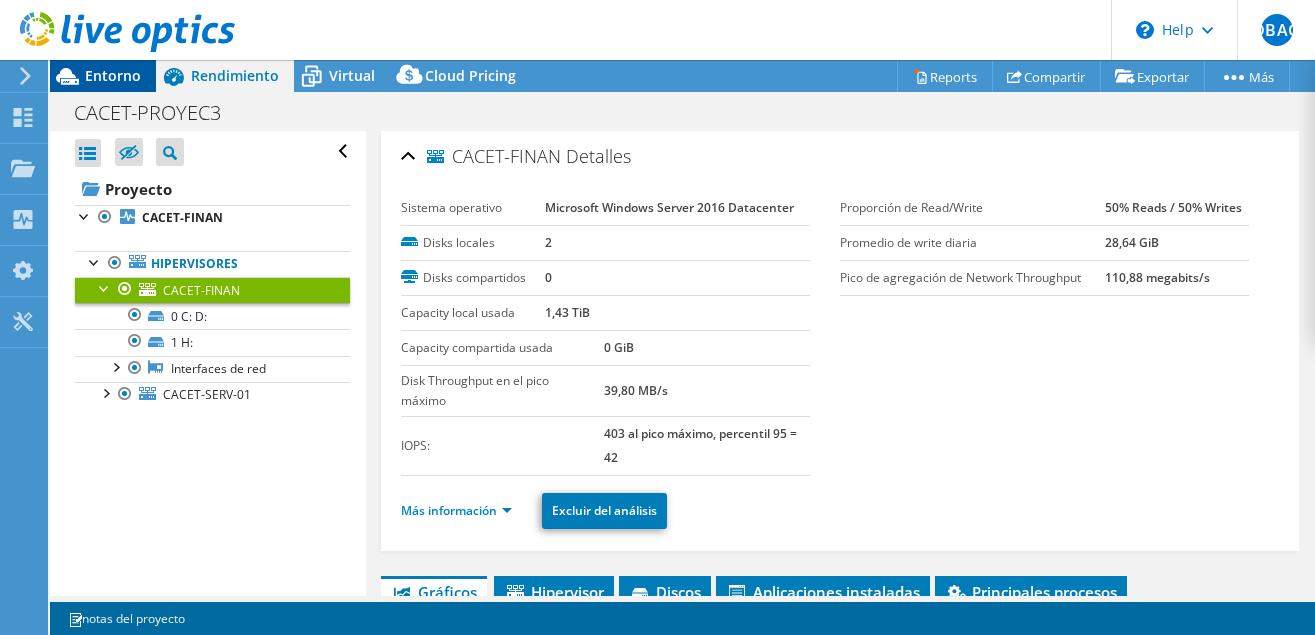 click on "Entorno" at bounding box center [113, 75] 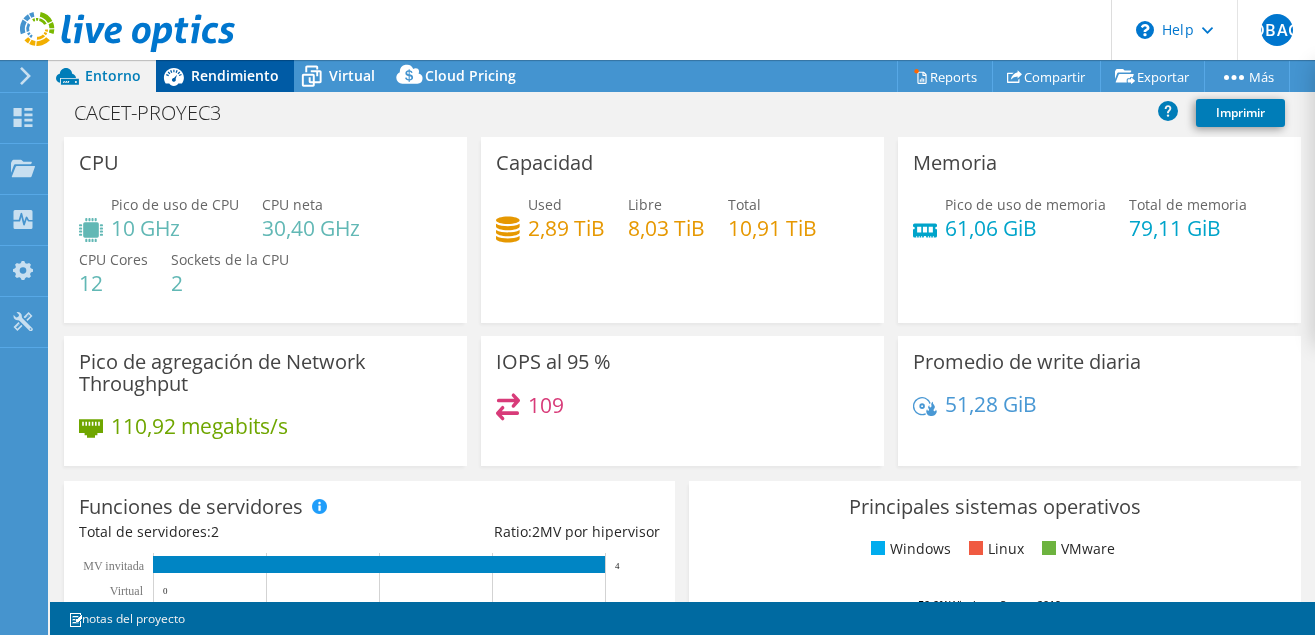 click on "Rendimiento" at bounding box center [235, 75] 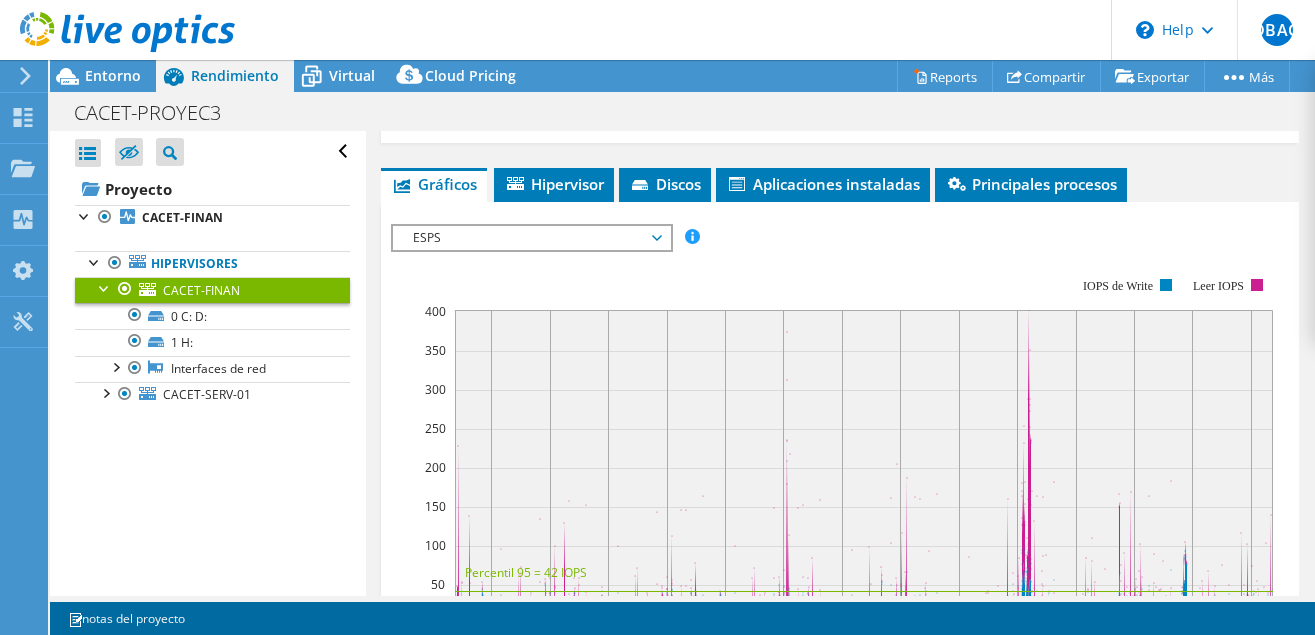 scroll, scrollTop: 306, scrollLeft: 0, axis: vertical 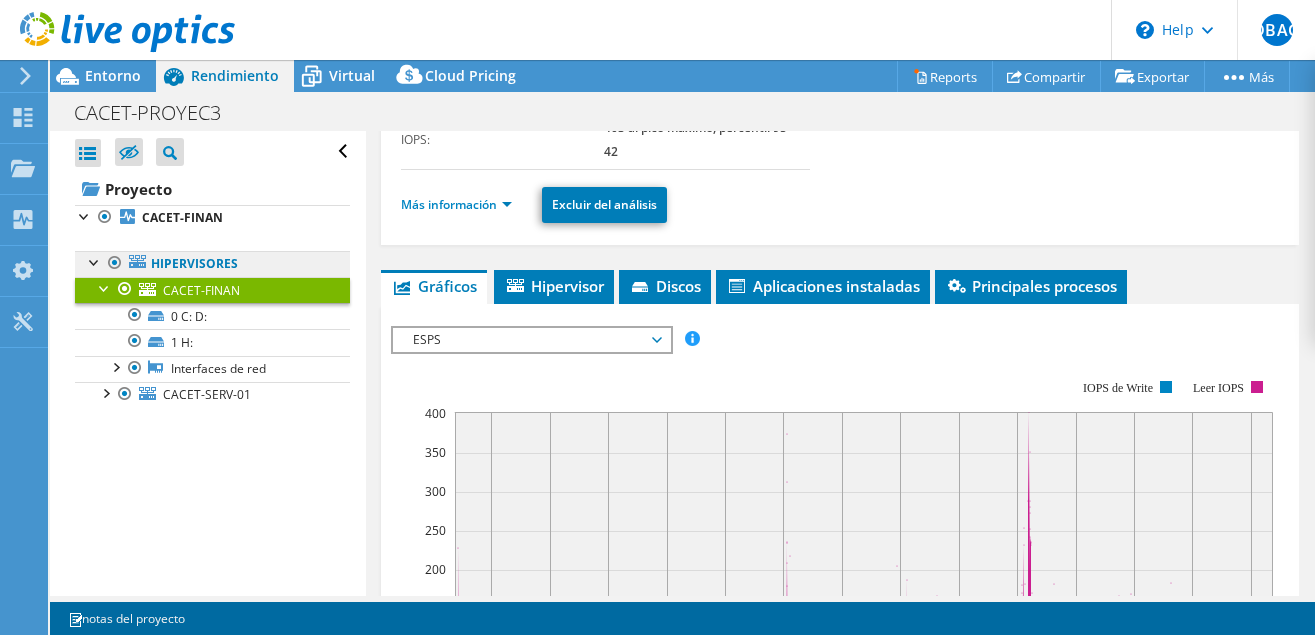 click on "Hipervisores" at bounding box center [212, 264] 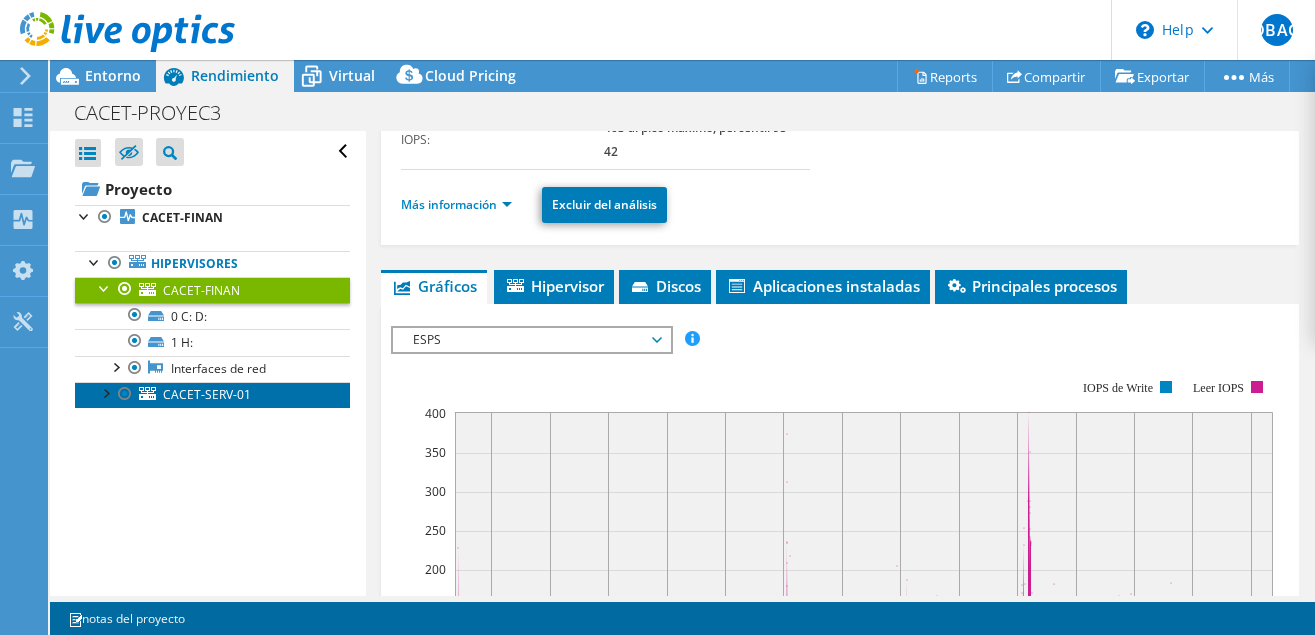 click on "CACET-SERV-01" at bounding box center [207, 394] 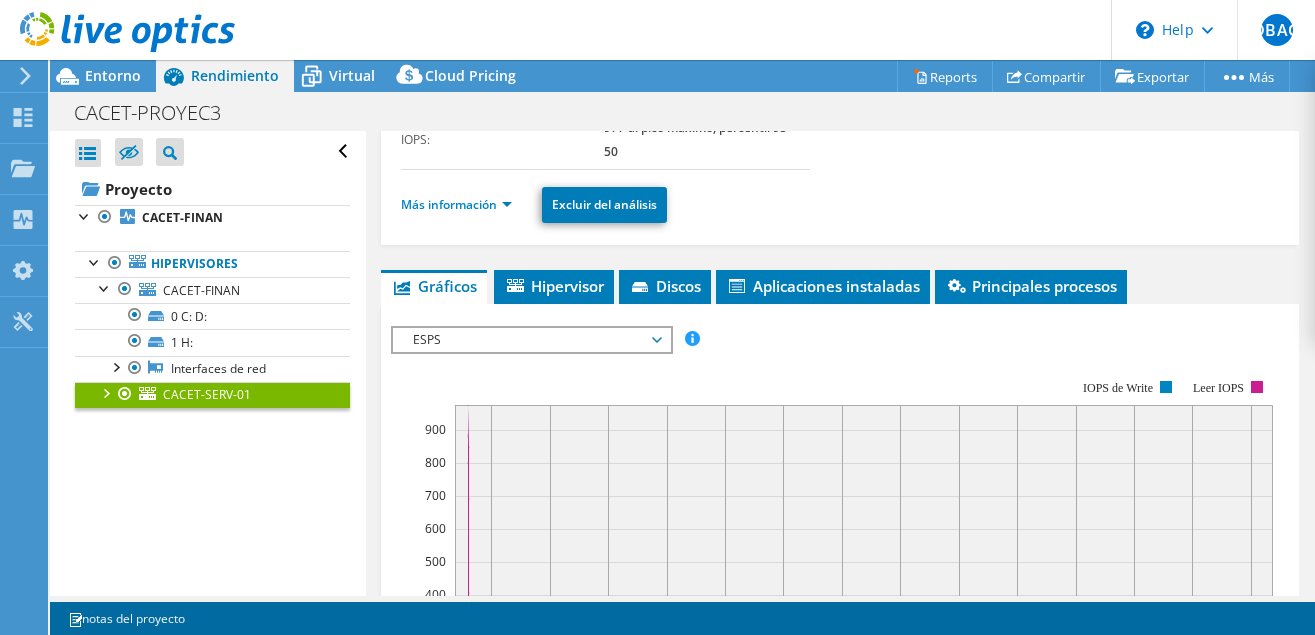 scroll, scrollTop: 408, scrollLeft: 0, axis: vertical 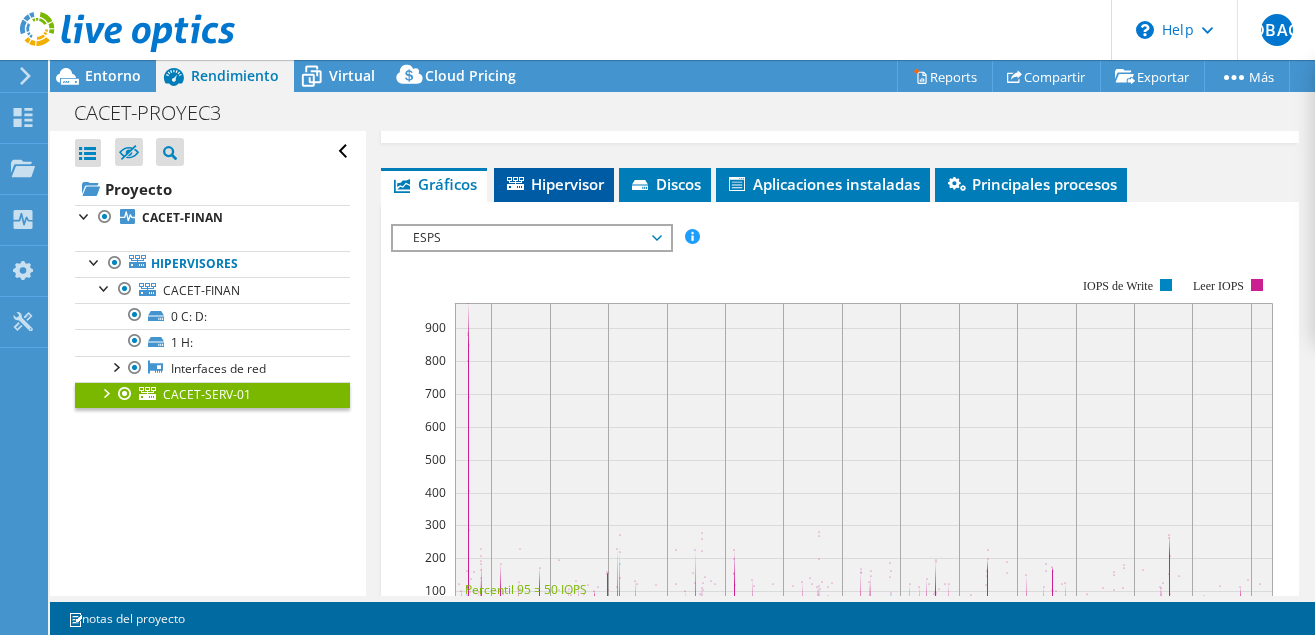 click on "Hipervisor" at bounding box center (554, 184) 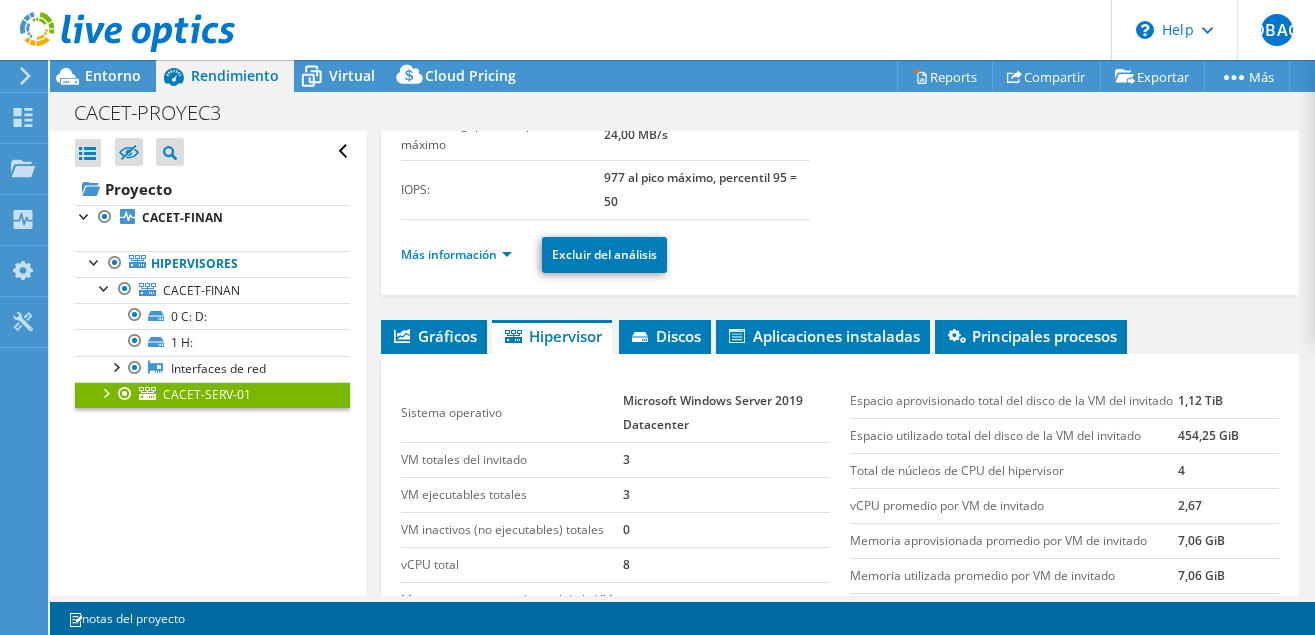 scroll, scrollTop: 204, scrollLeft: 0, axis: vertical 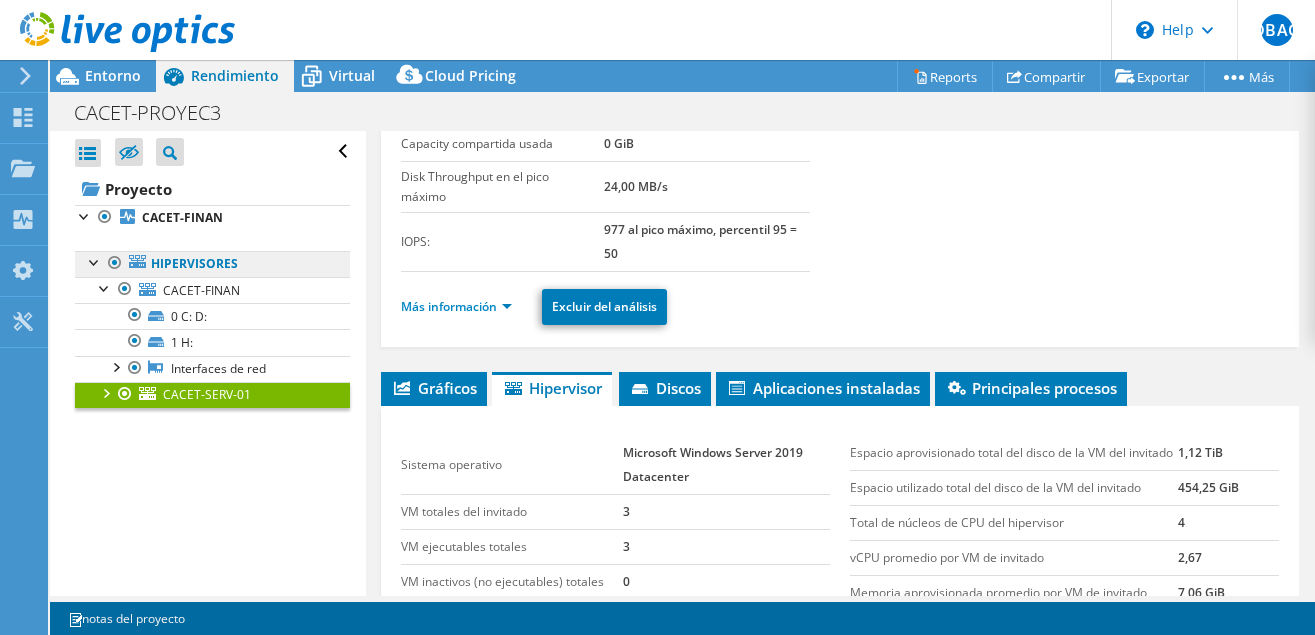 click on "Hipervisores" at bounding box center [212, 264] 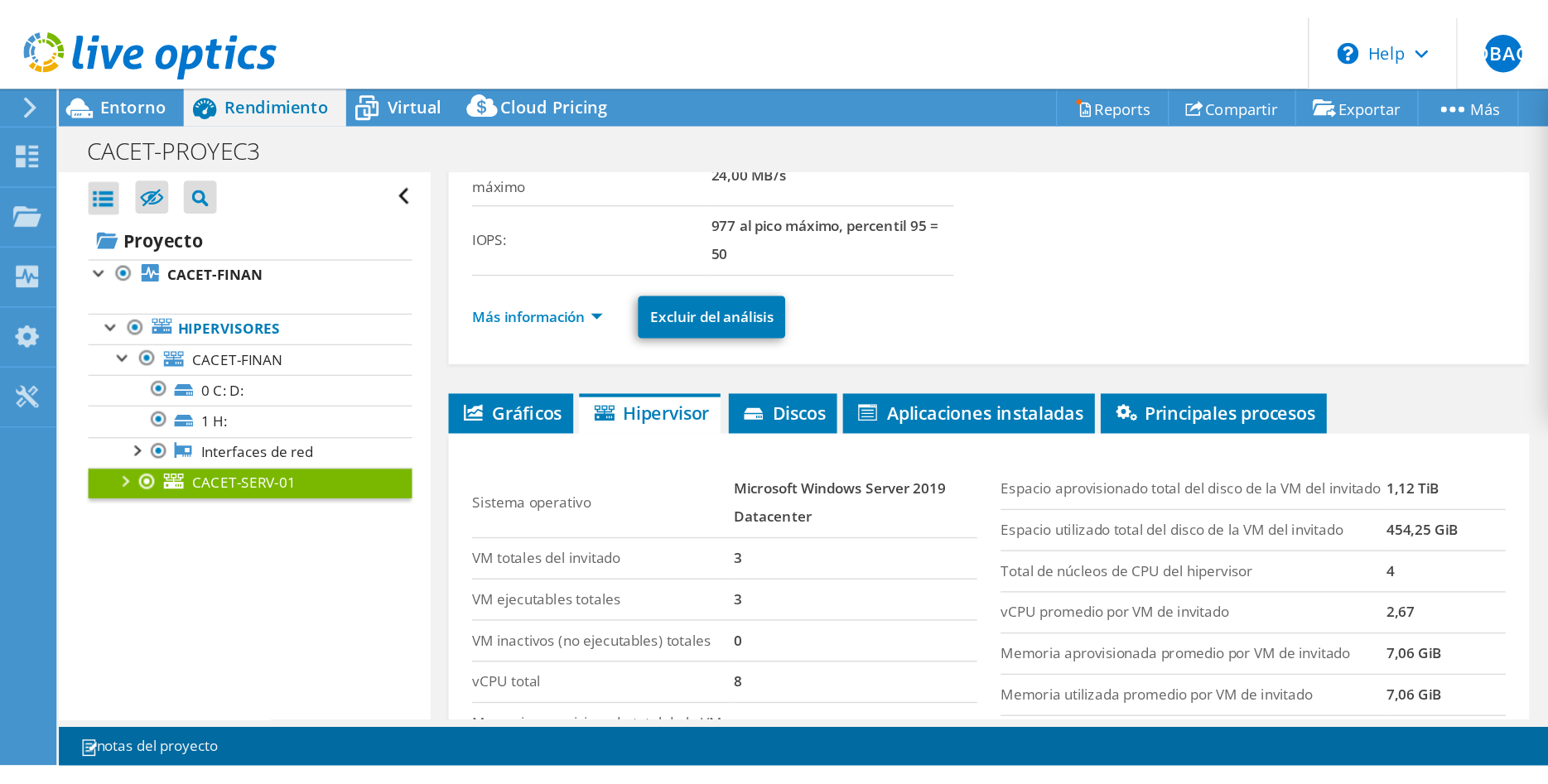 scroll, scrollTop: 253, scrollLeft: 0, axis: vertical 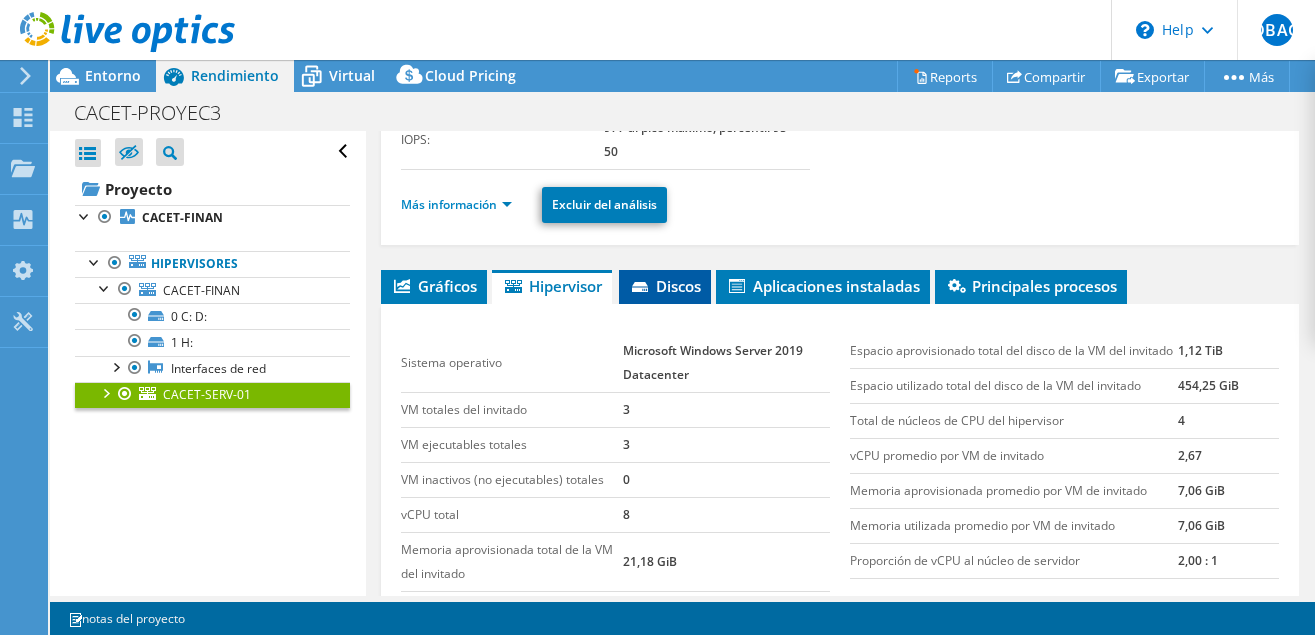 click on "Discos" at bounding box center [665, 286] 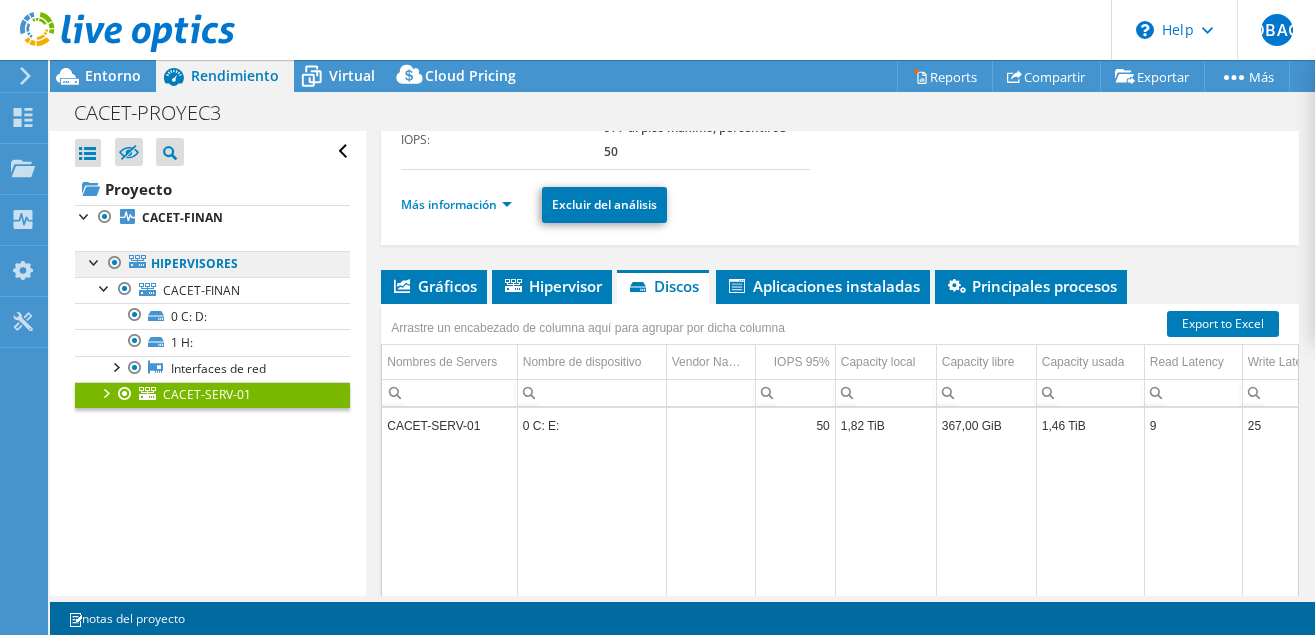 click on "Hipervisores" at bounding box center (212, 264) 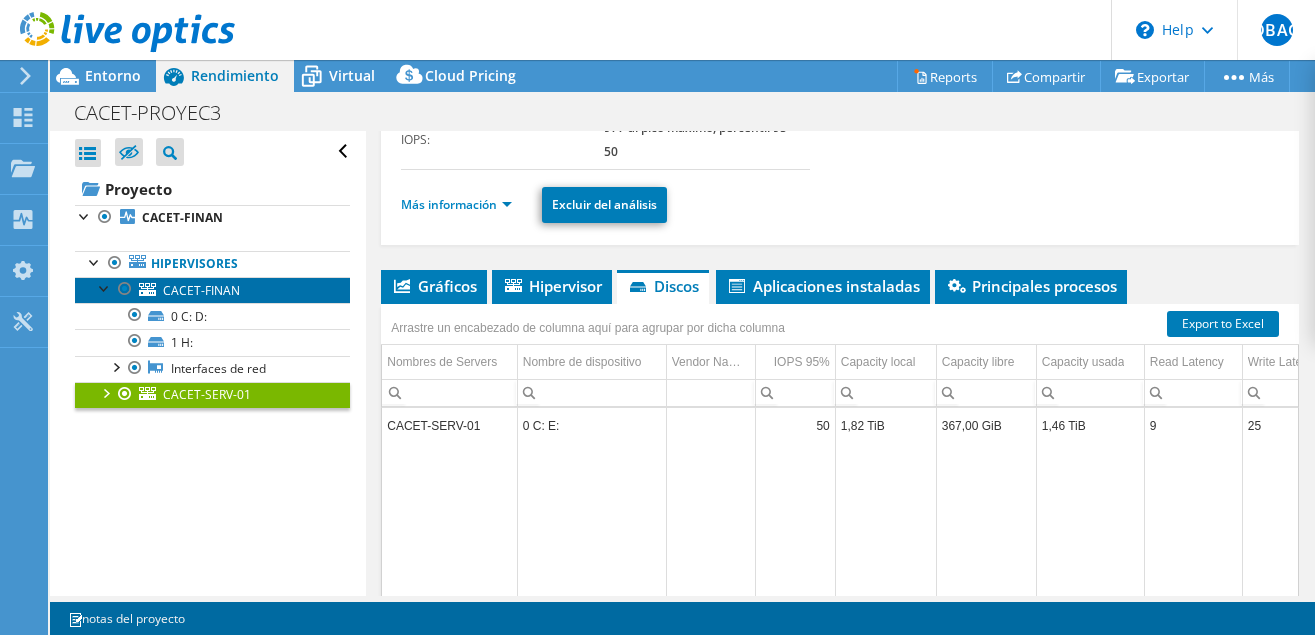click on "CACET-FINAN" at bounding box center [201, 290] 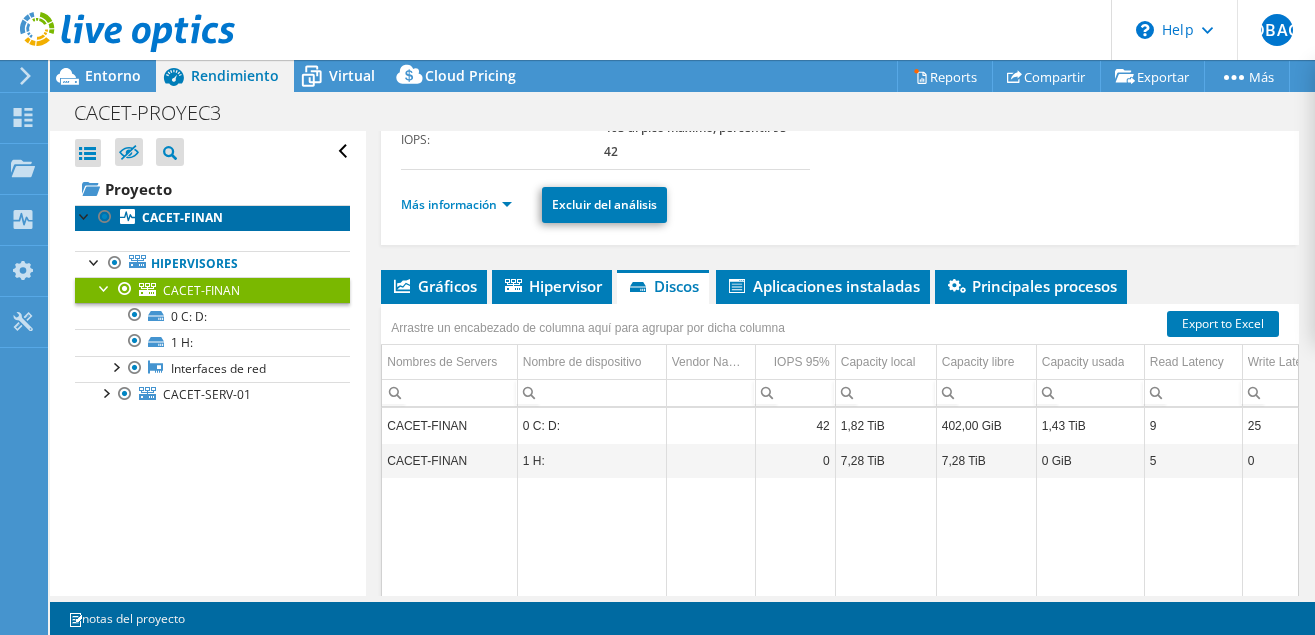 click on "CACET-FINAN" at bounding box center [182, 217] 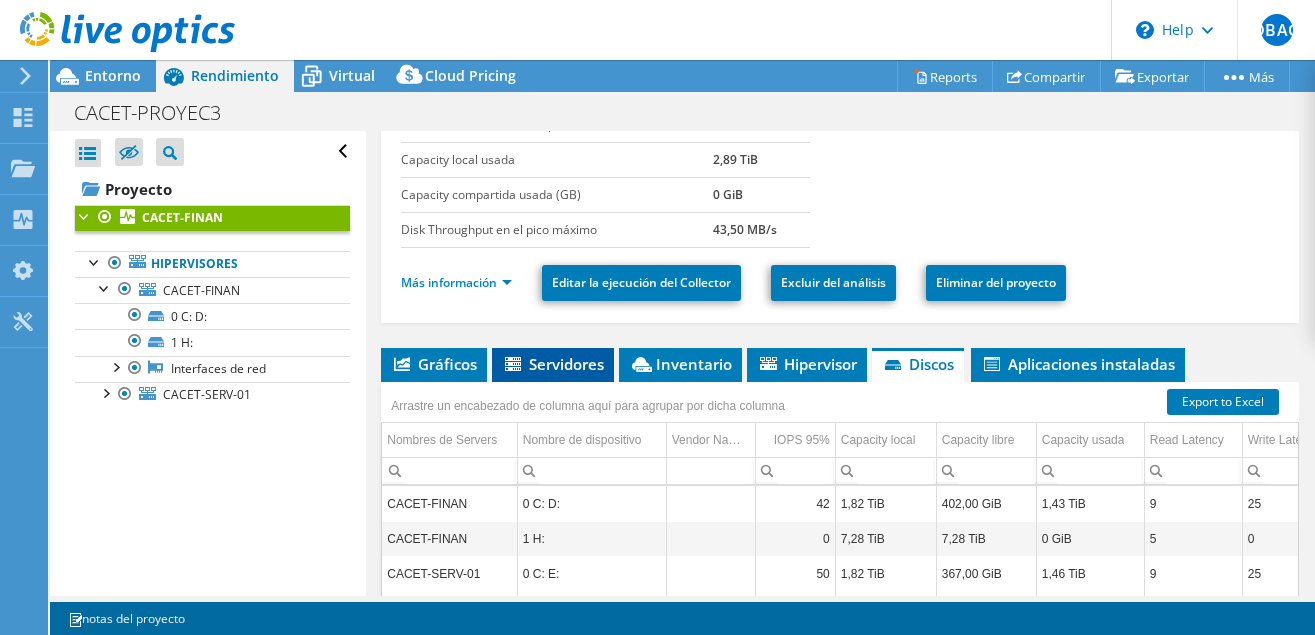 click on "Servidores" at bounding box center [553, 364] 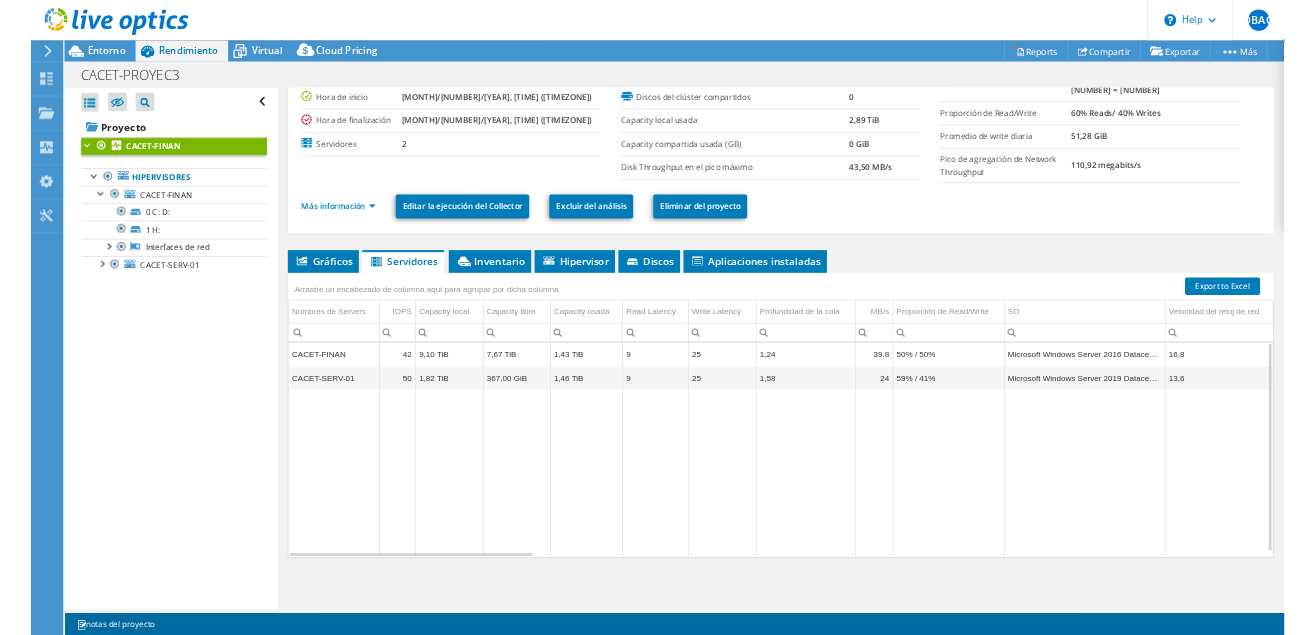 scroll, scrollTop: 97, scrollLeft: 0, axis: vertical 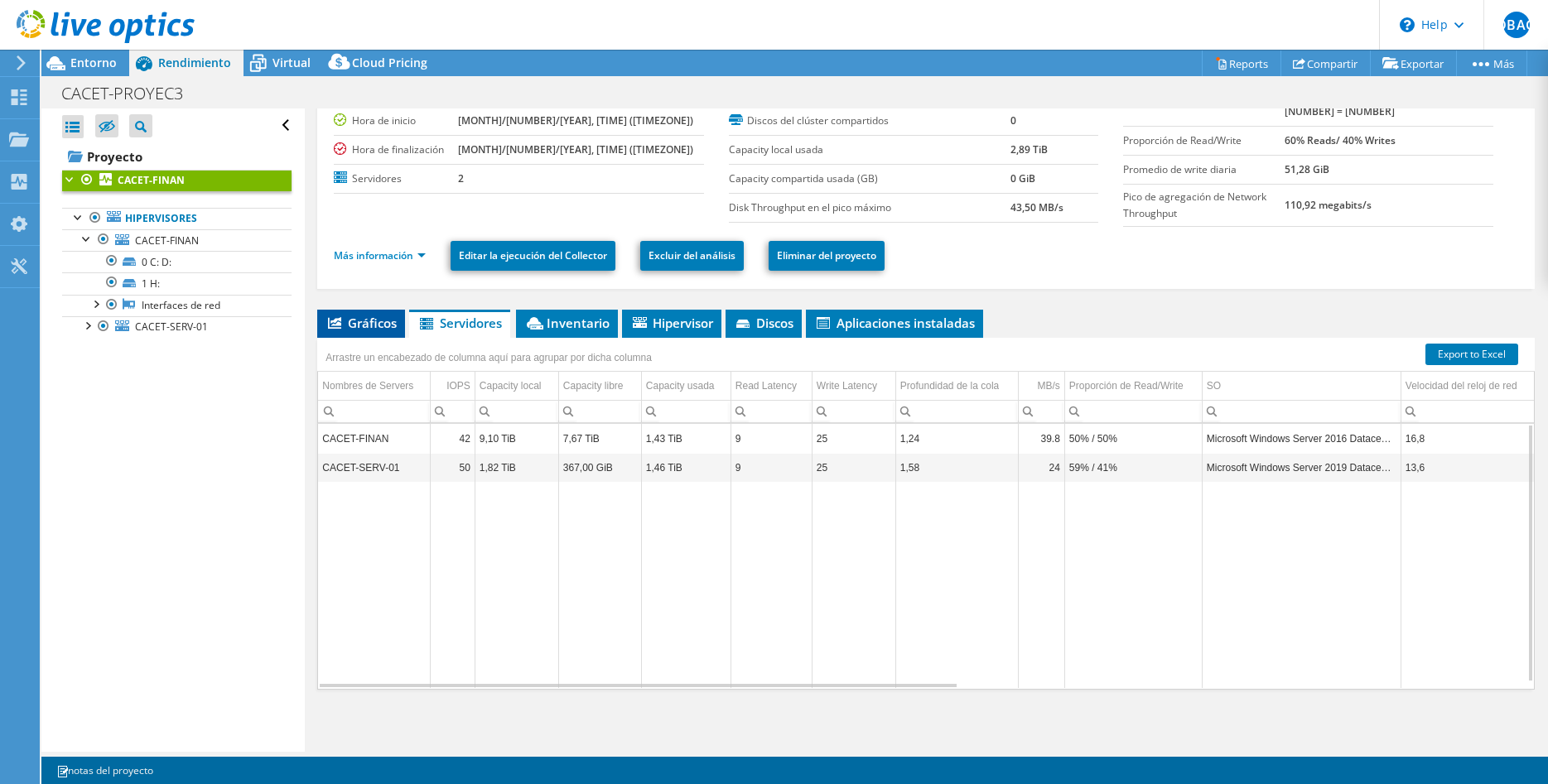 click on "Gráficos" at bounding box center [361, 323] 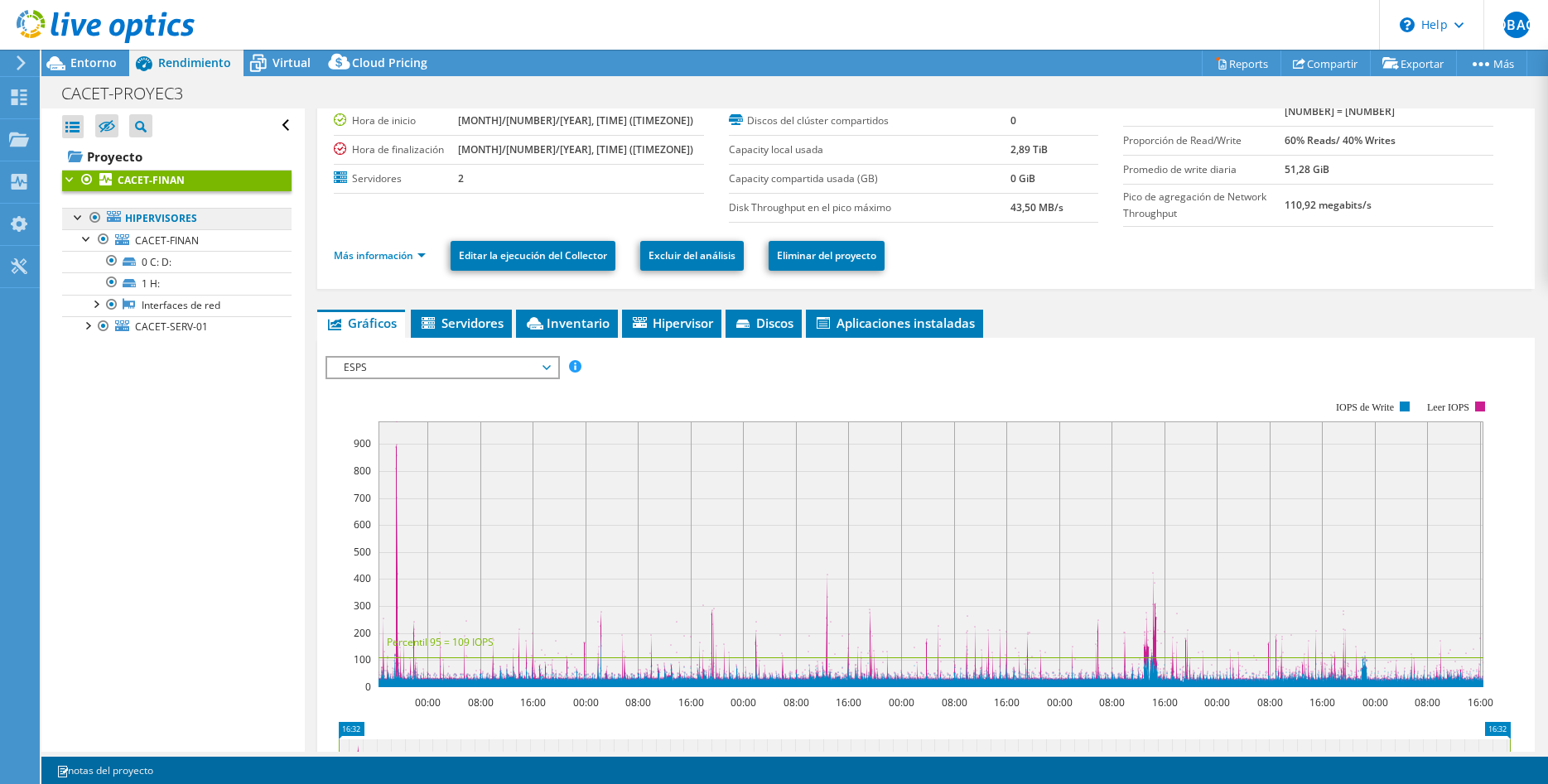 click on "Hipervisores" at bounding box center (176, 219) 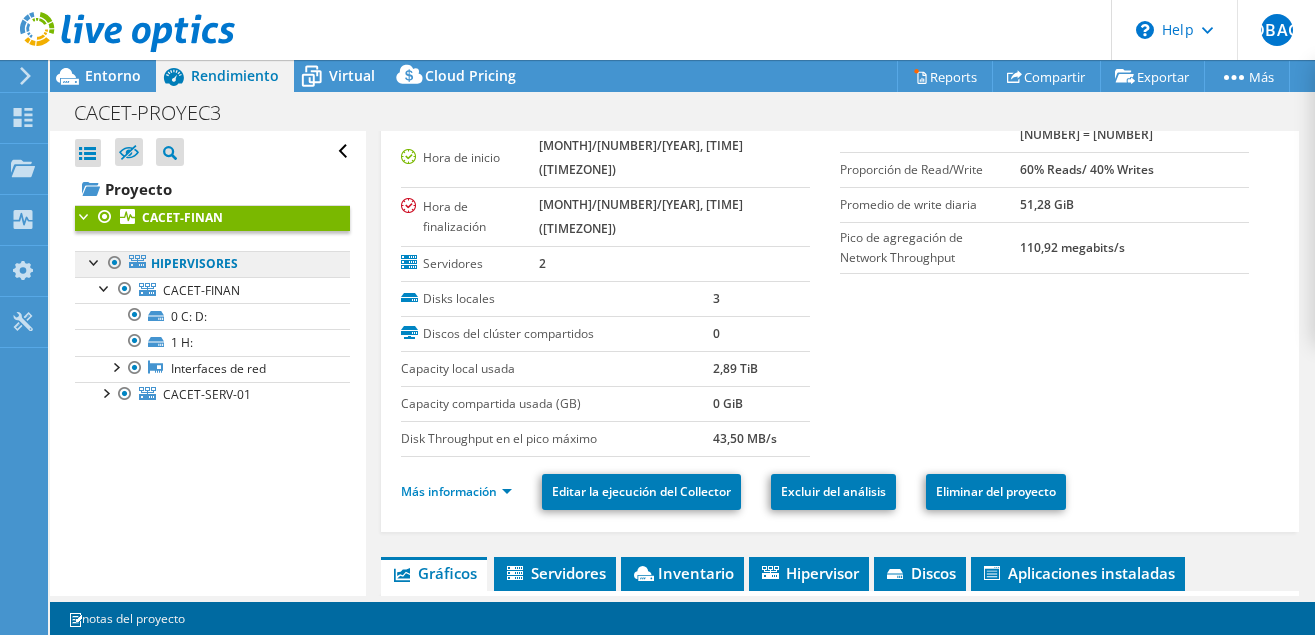 click on "Hipervisores" at bounding box center (212, 264) 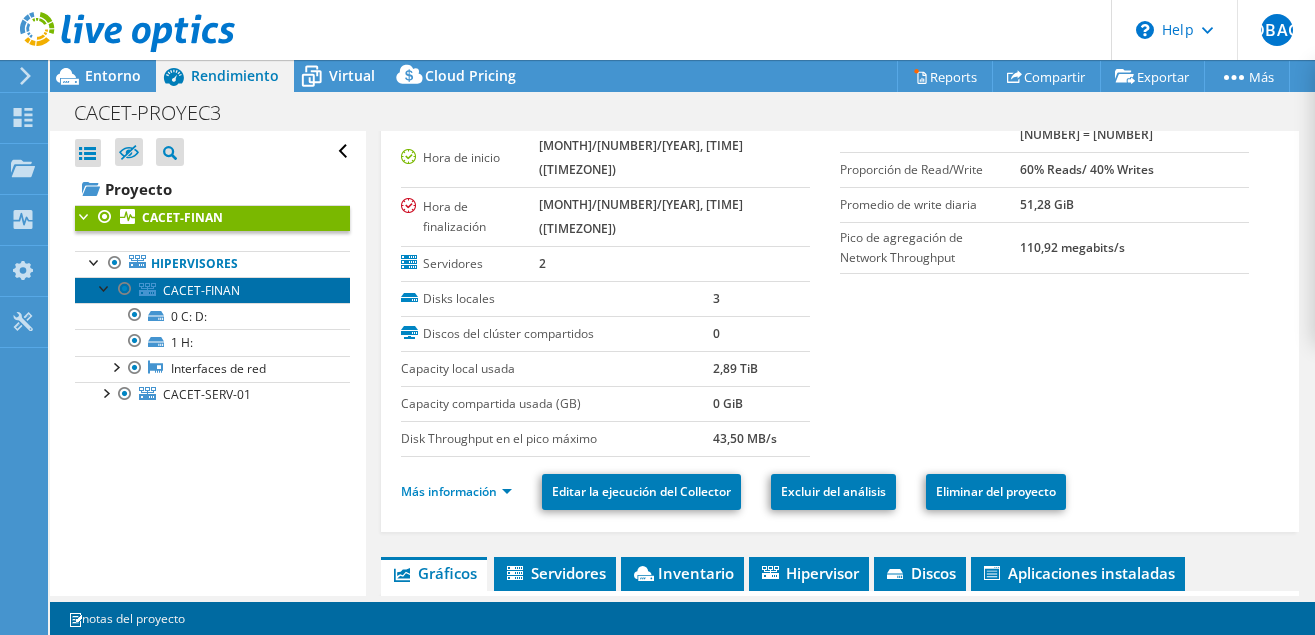 click on "CACET-FINAN" at bounding box center (201, 290) 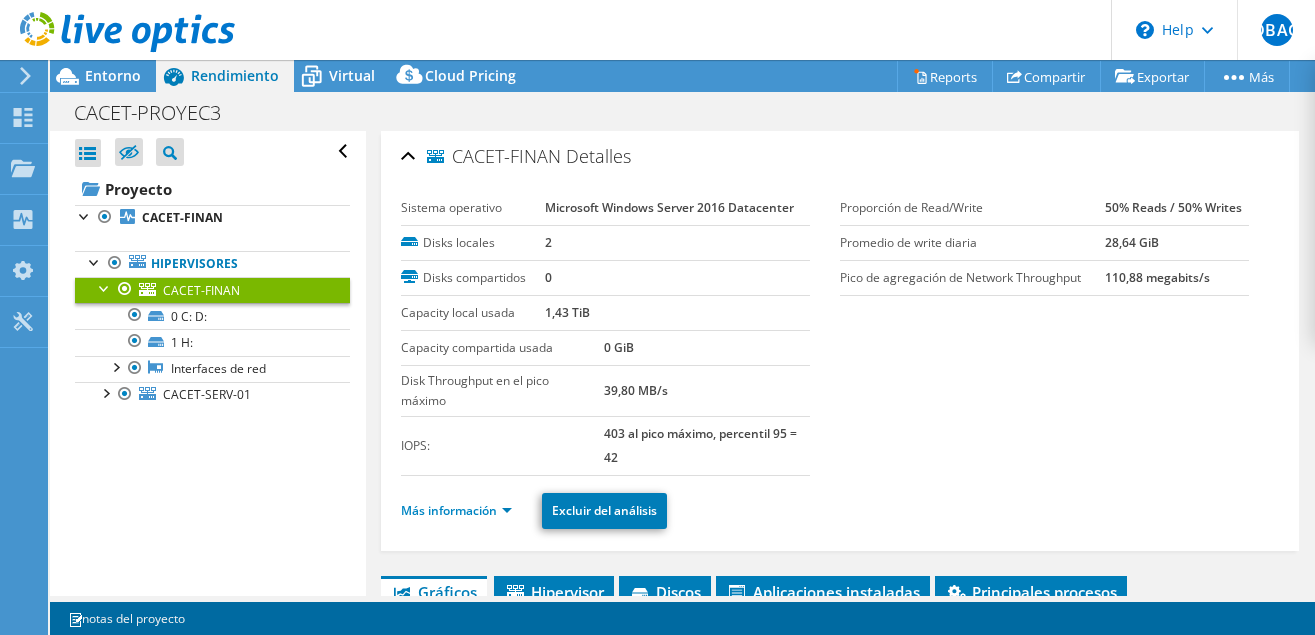 scroll, scrollTop: 102, scrollLeft: 0, axis: vertical 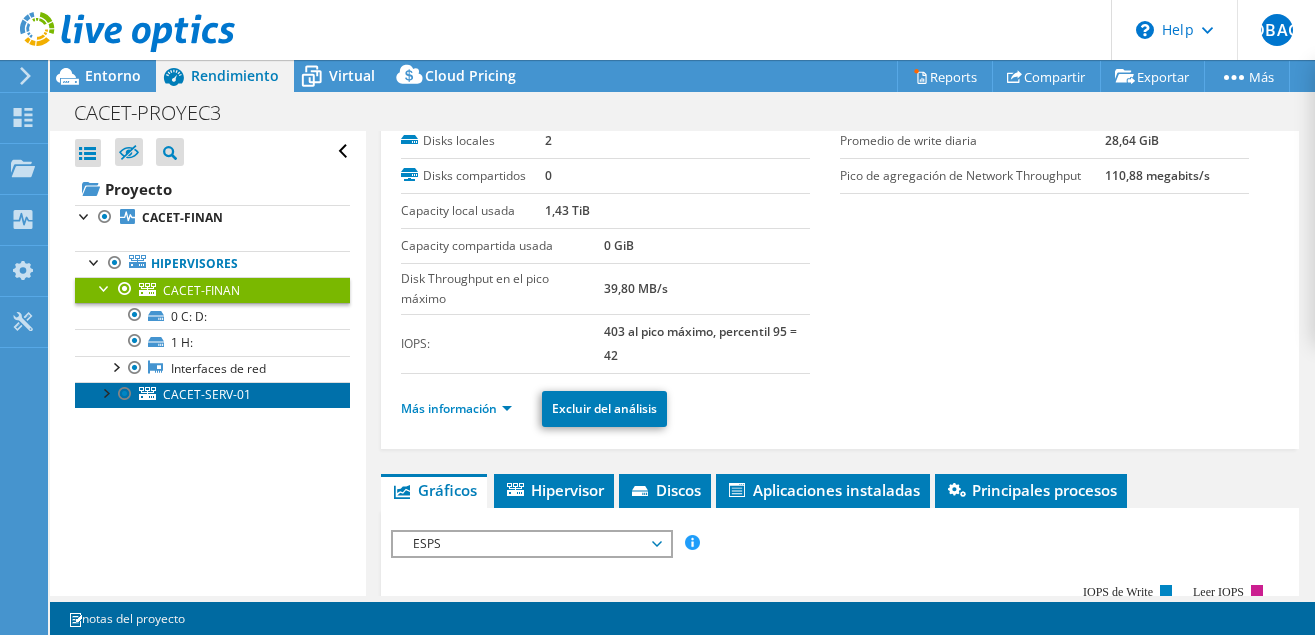 click on "CACET-SERV-01" at bounding box center (207, 394) 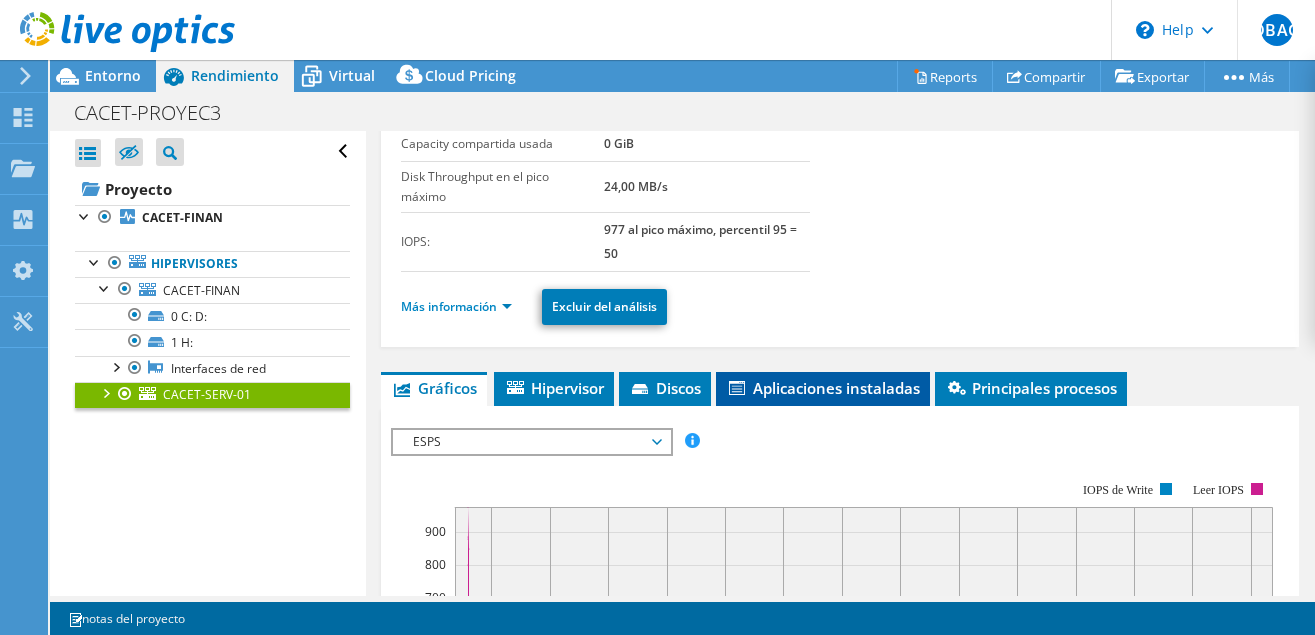 scroll, scrollTop: 0, scrollLeft: 0, axis: both 